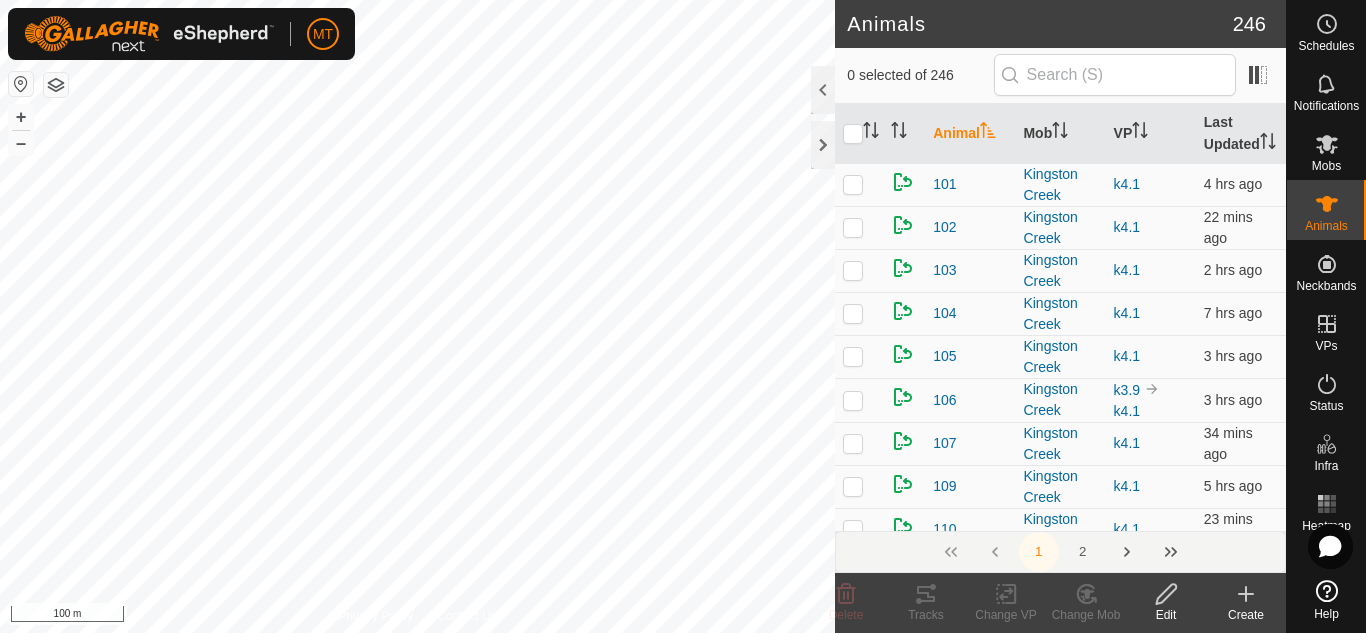 scroll, scrollTop: 0, scrollLeft: 0, axis: both 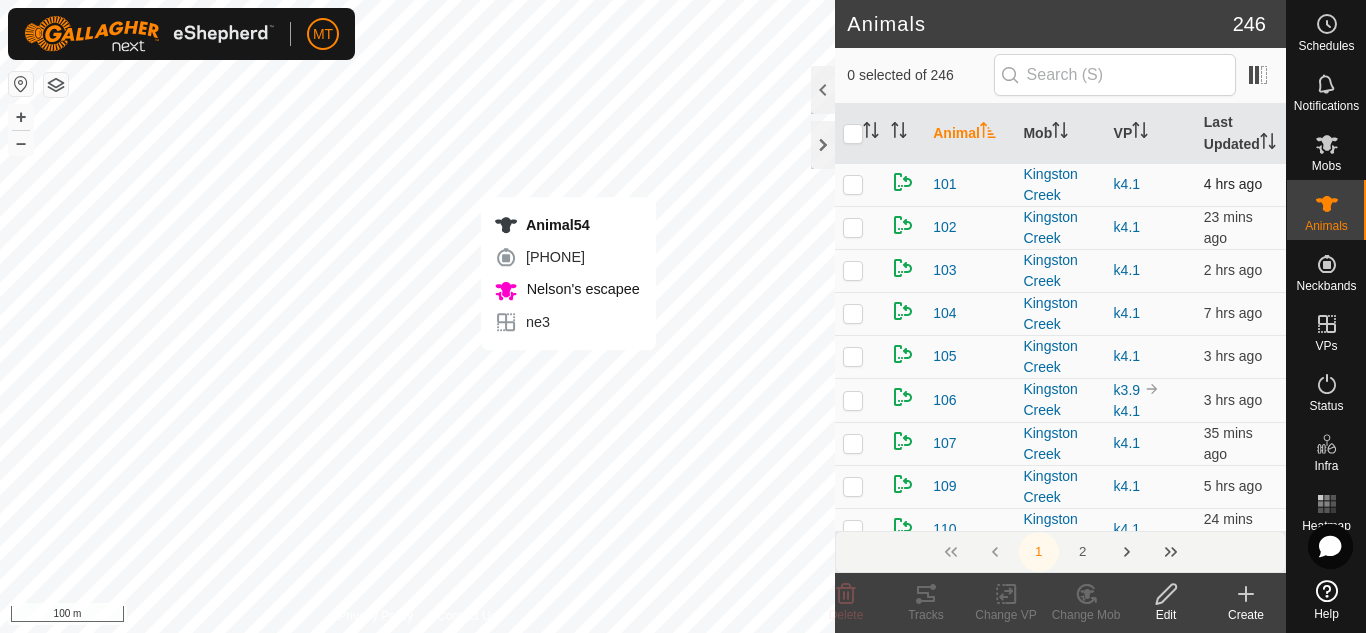 checkbox on "true" 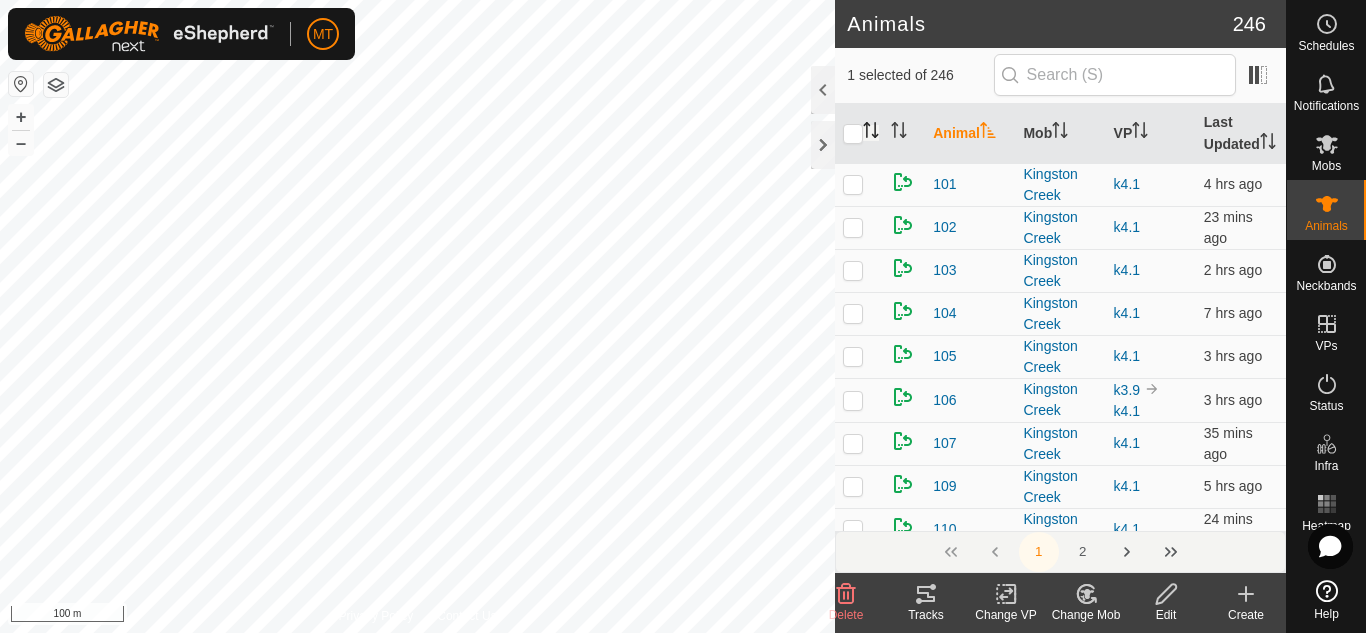 click 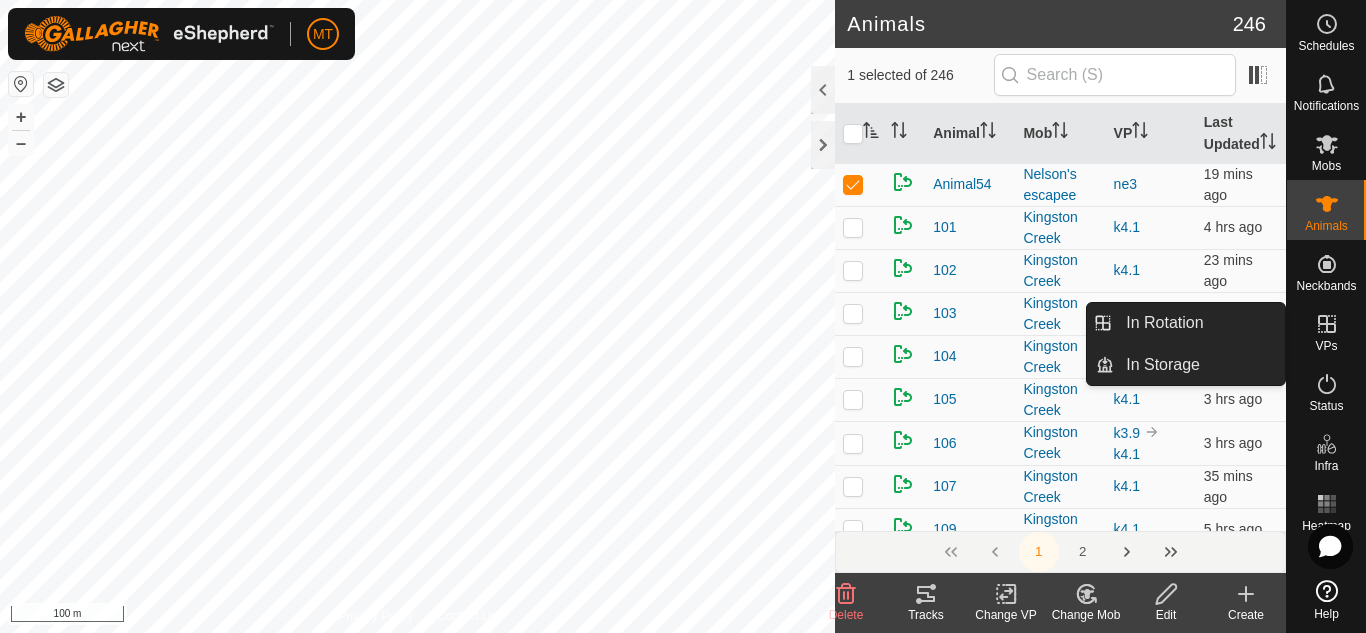 click 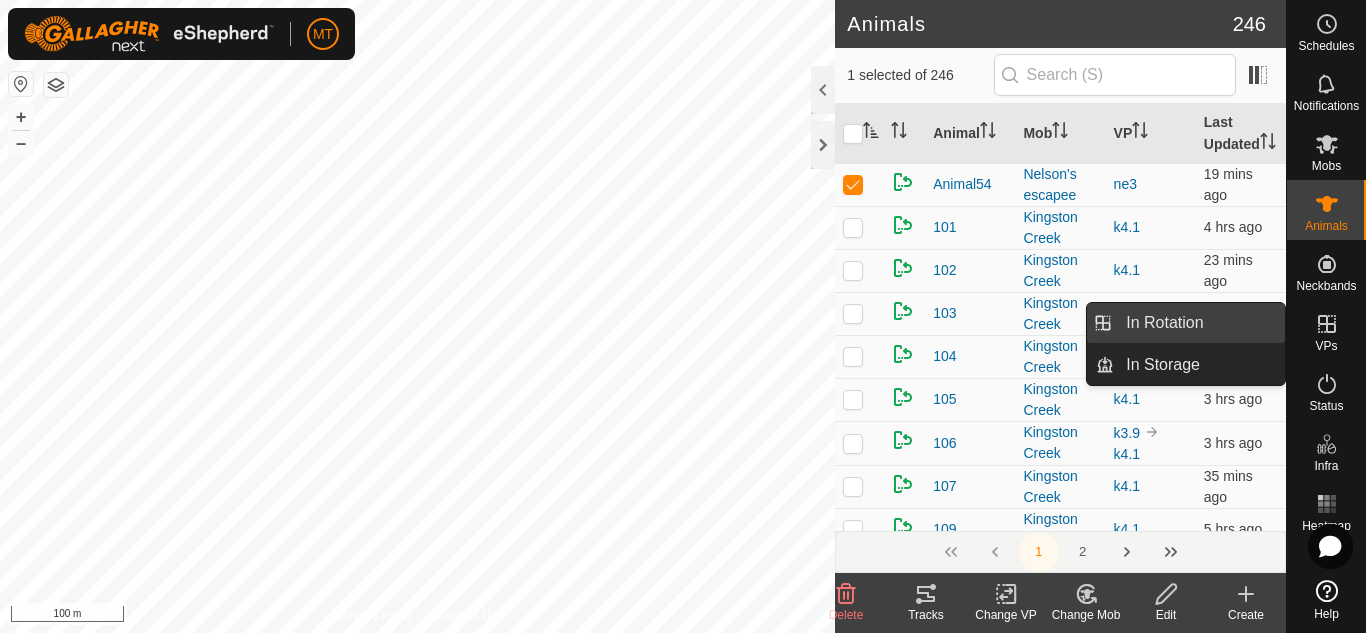 click on "In Rotation" at bounding box center [1199, 323] 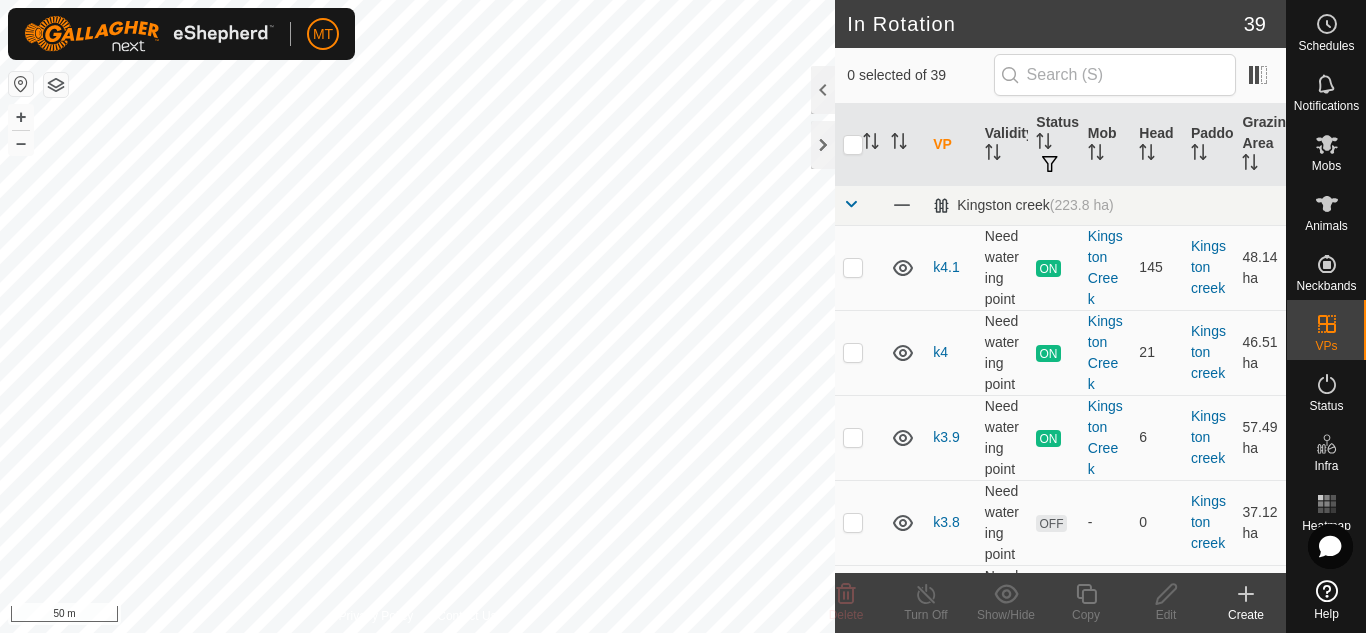 checkbox on "true" 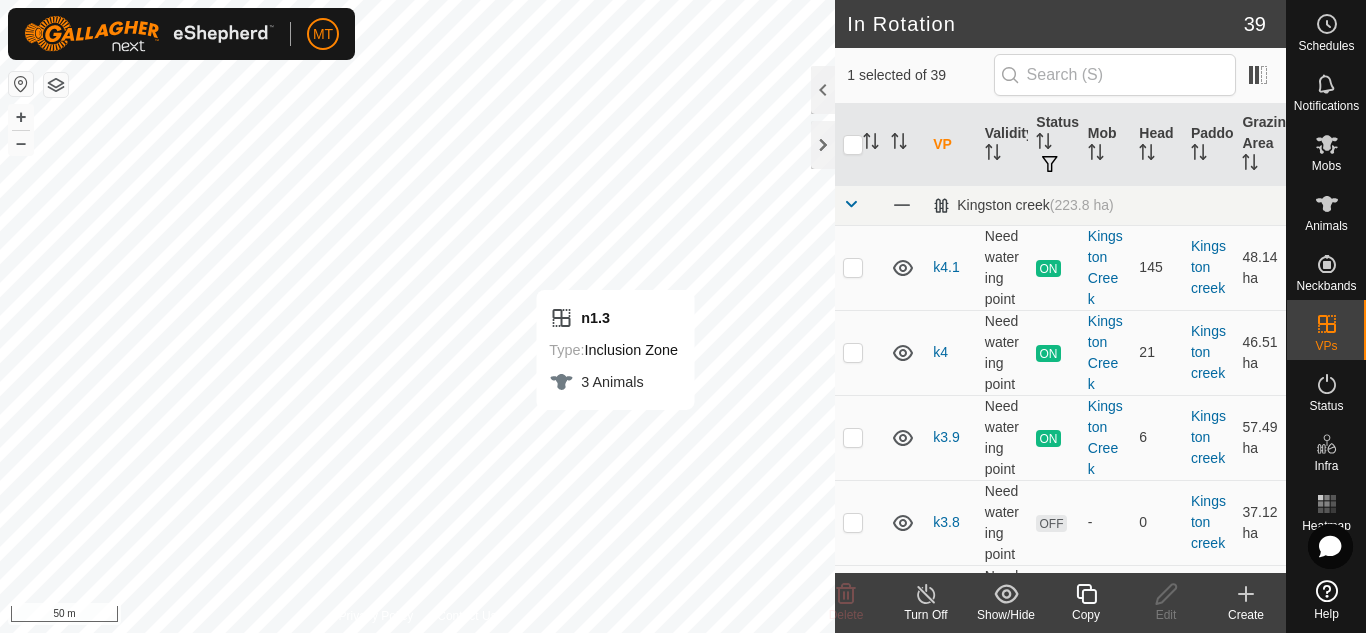 checkbox on "true" 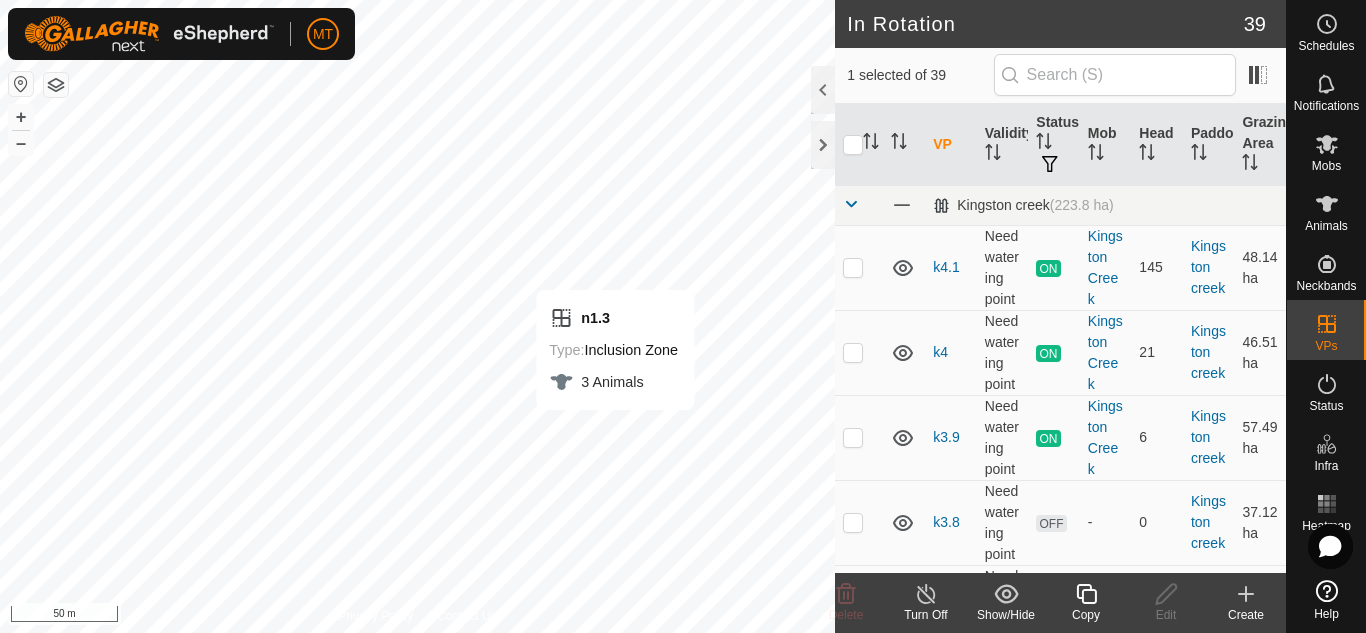 checkbox on "false" 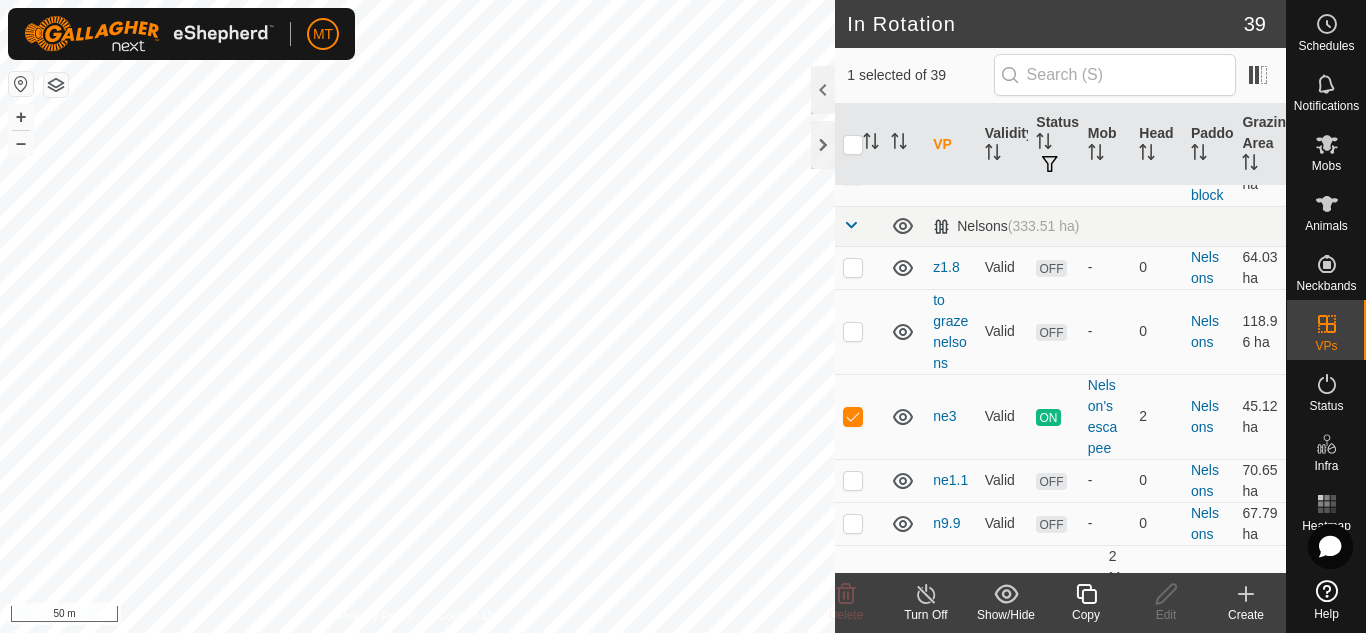 scroll, scrollTop: 1422, scrollLeft: 0, axis: vertical 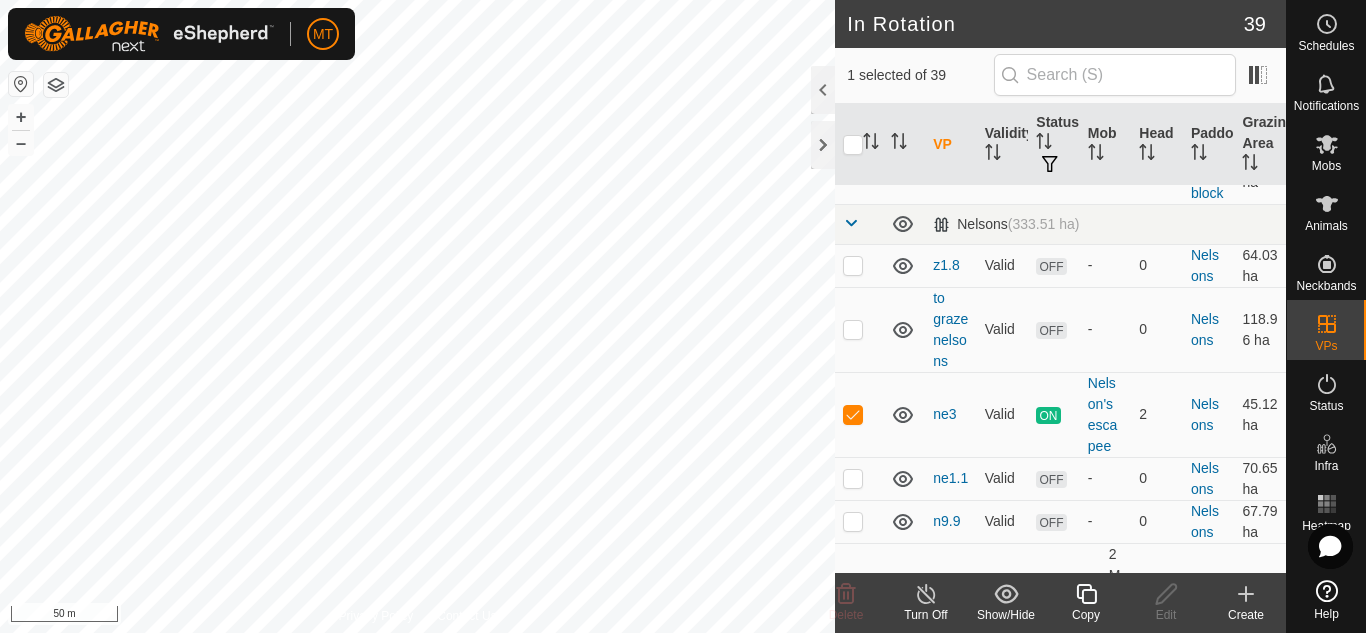 click 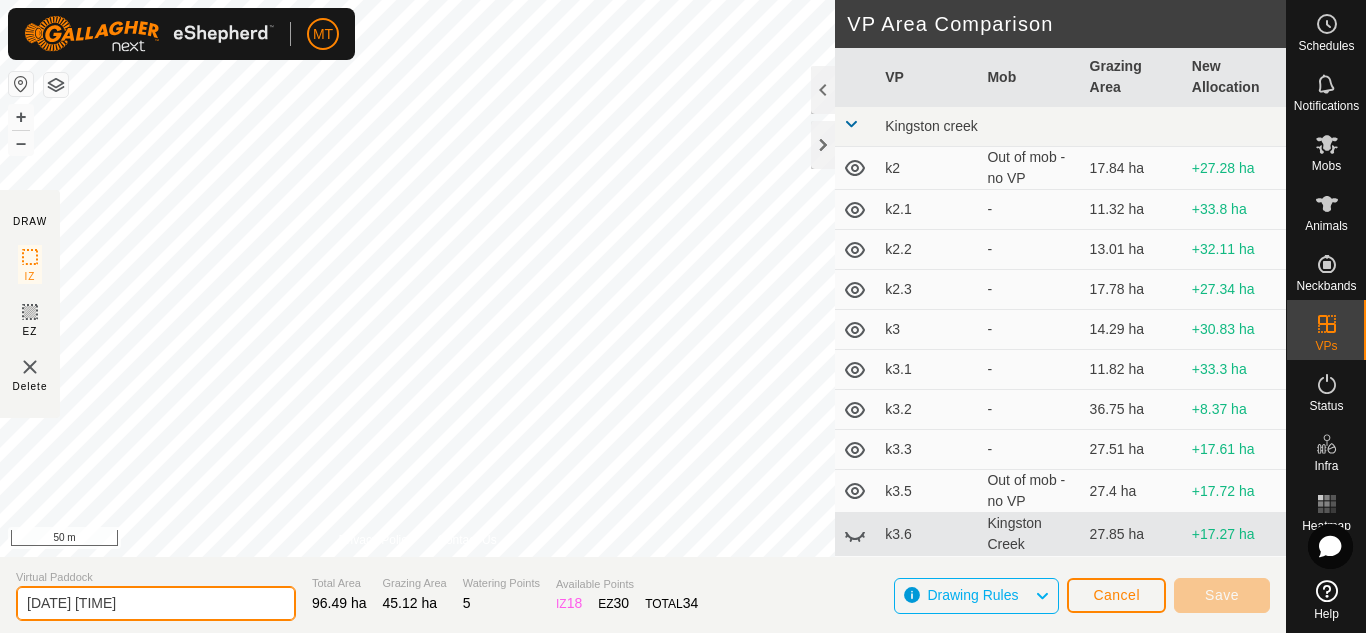 drag, startPoint x: 165, startPoint y: 601, endPoint x: 0, endPoint y: 583, distance: 165.97891 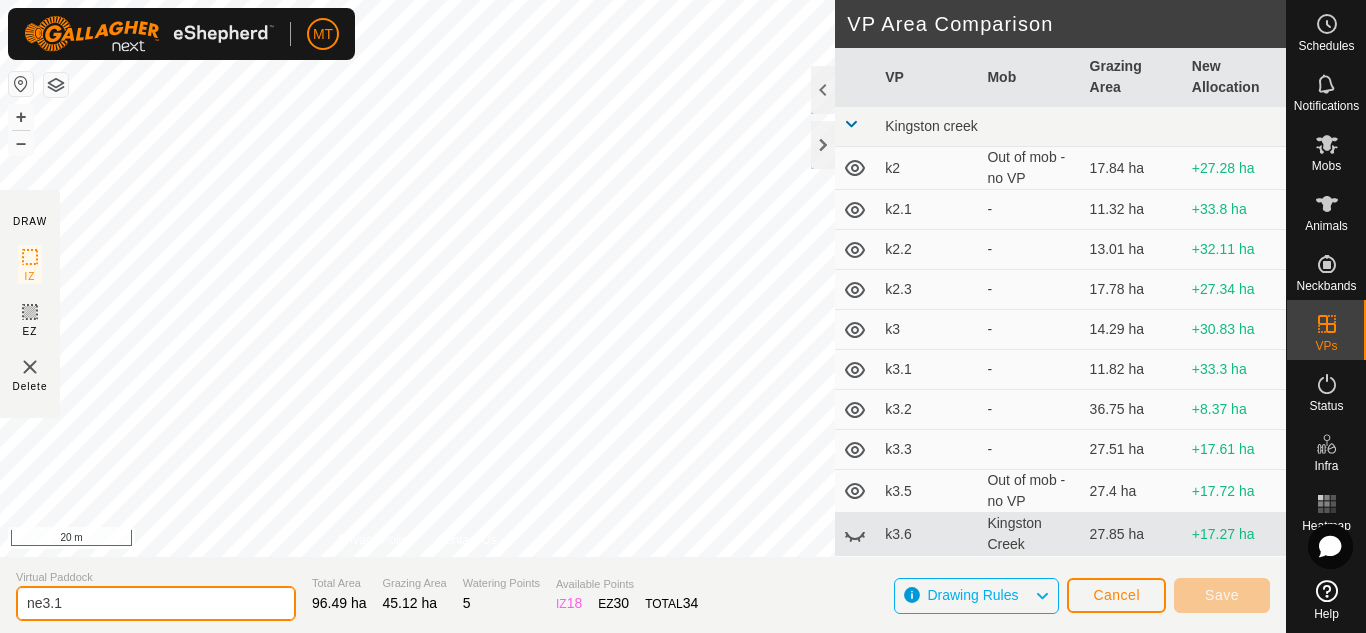 type on "ne3.1" 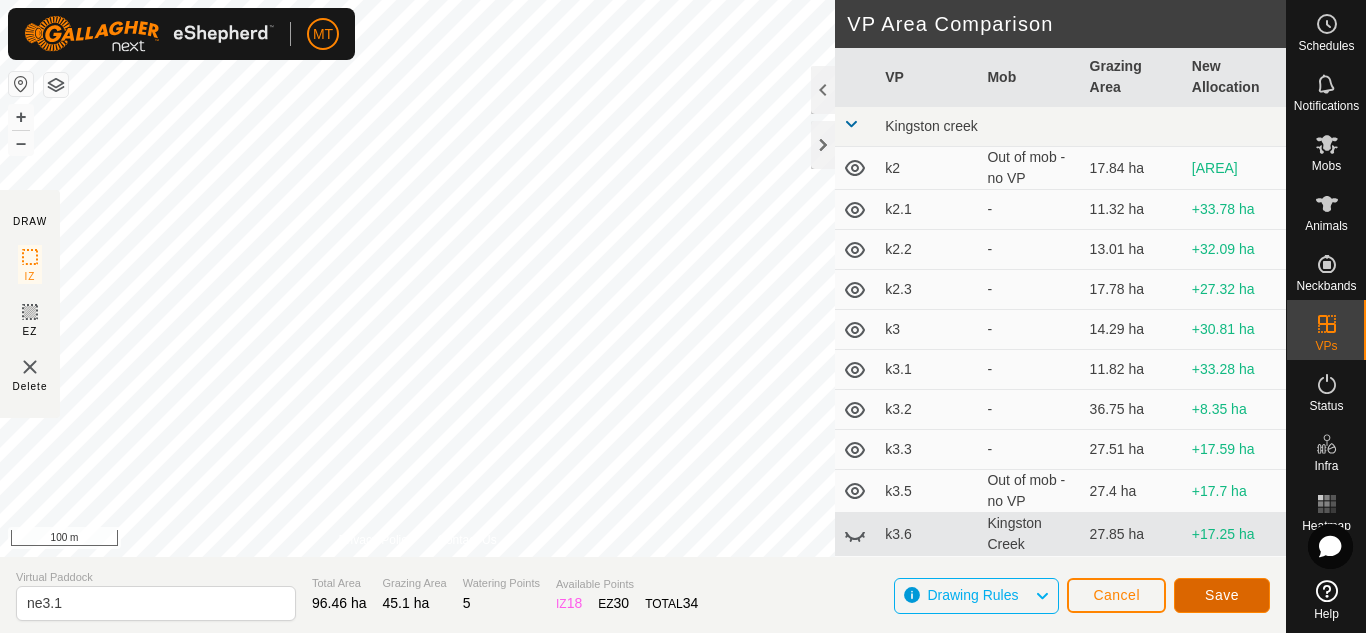 click on "Save" 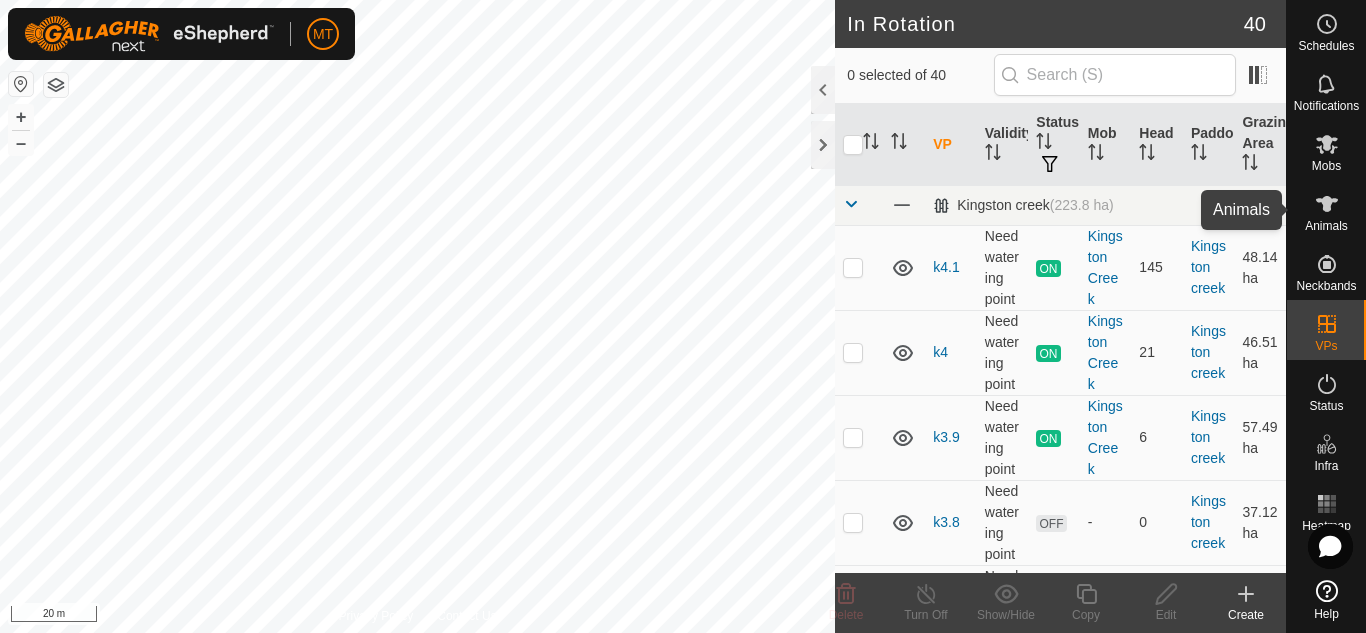 click 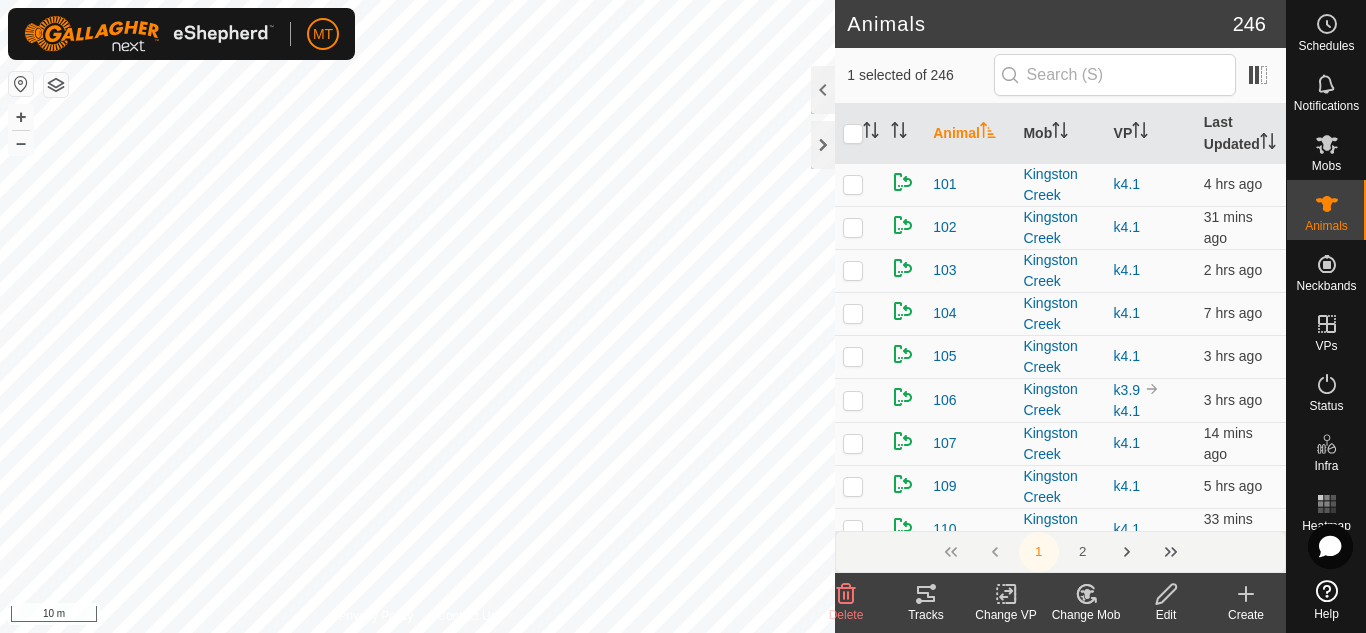 click 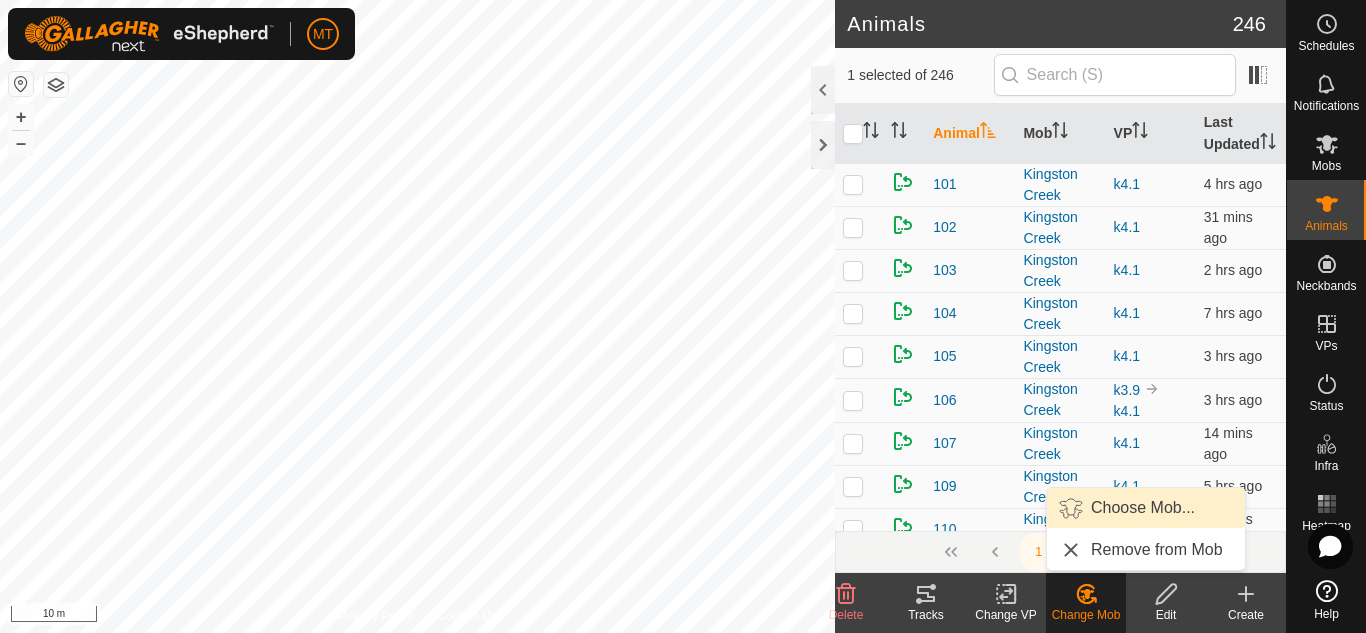 click on "Choose Mob..." at bounding box center [1146, 508] 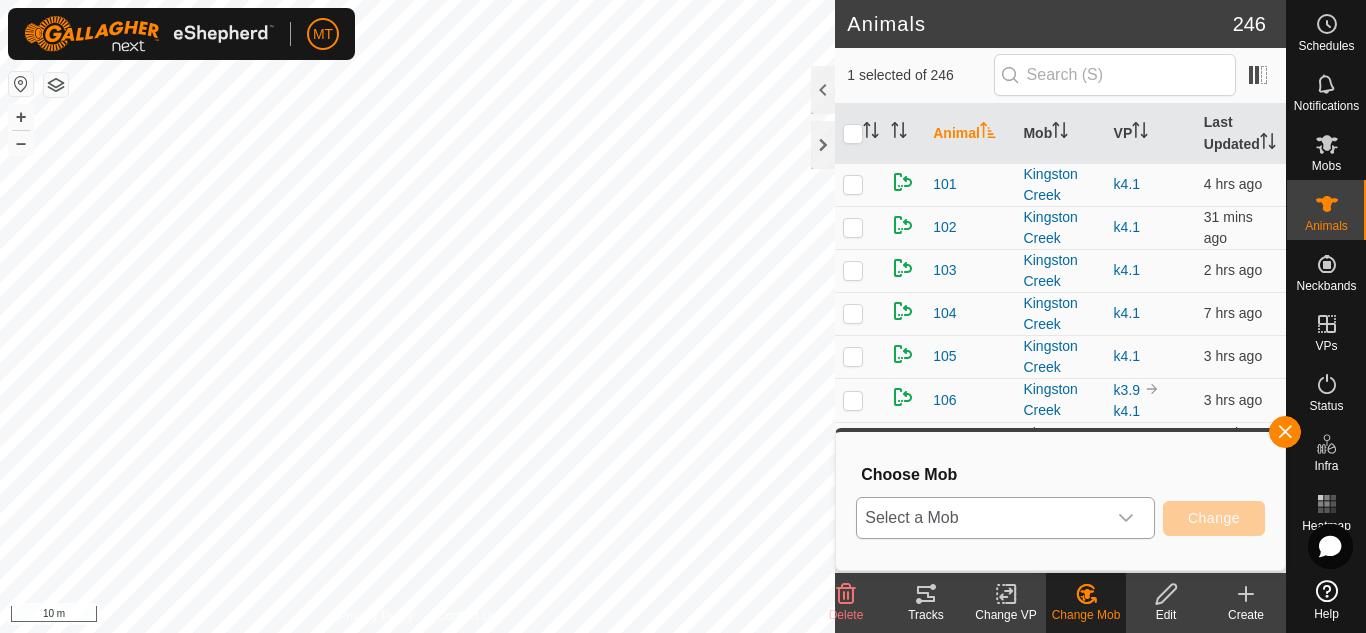 click at bounding box center [1126, 518] 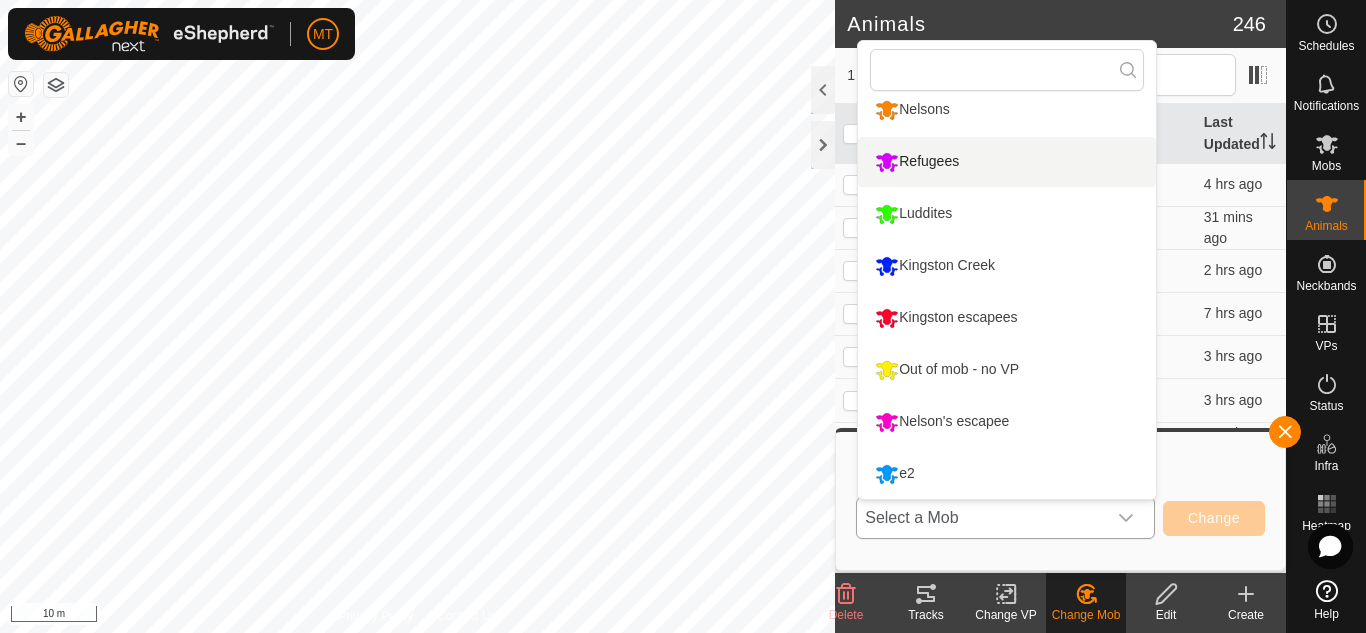 scroll, scrollTop: 0, scrollLeft: 0, axis: both 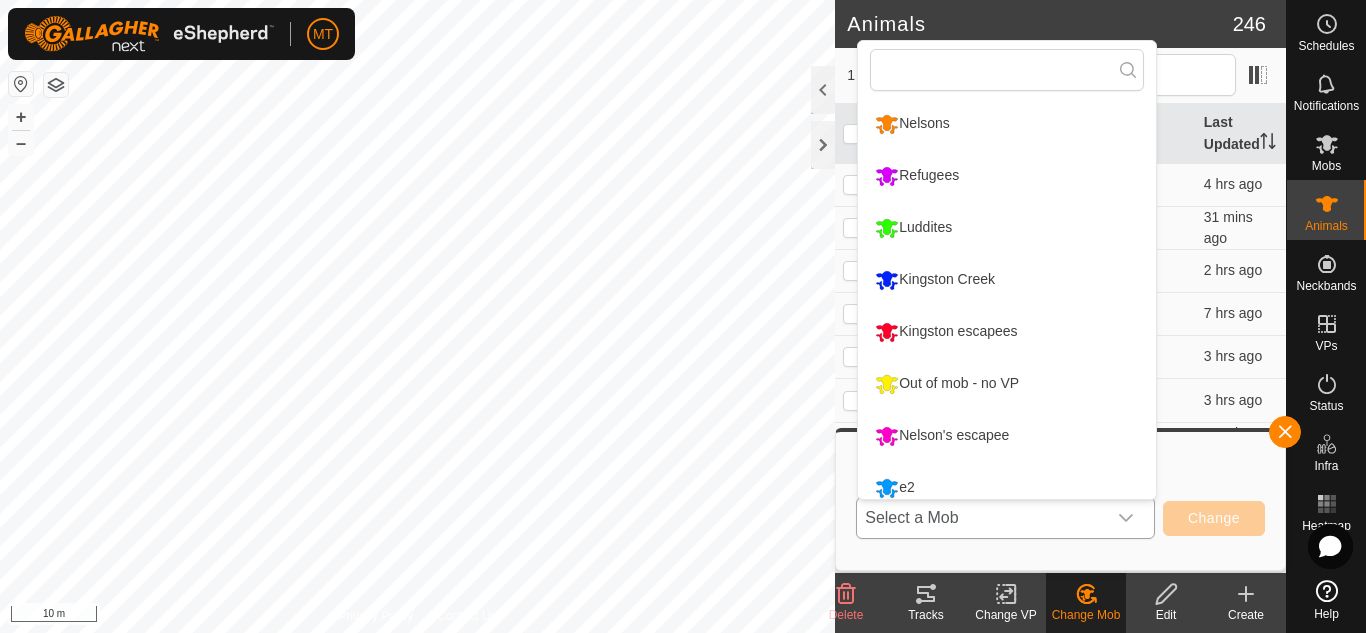 click on "Nelsons" at bounding box center (1007, 124) 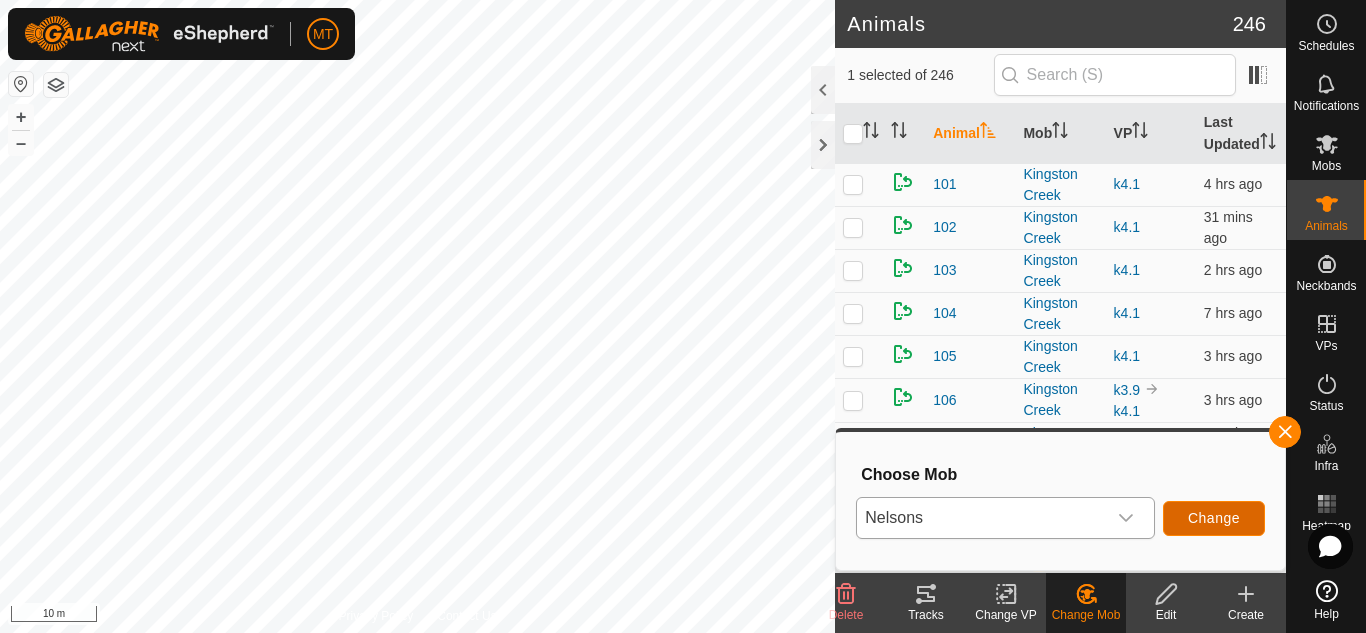 click on "Change" at bounding box center [1214, 518] 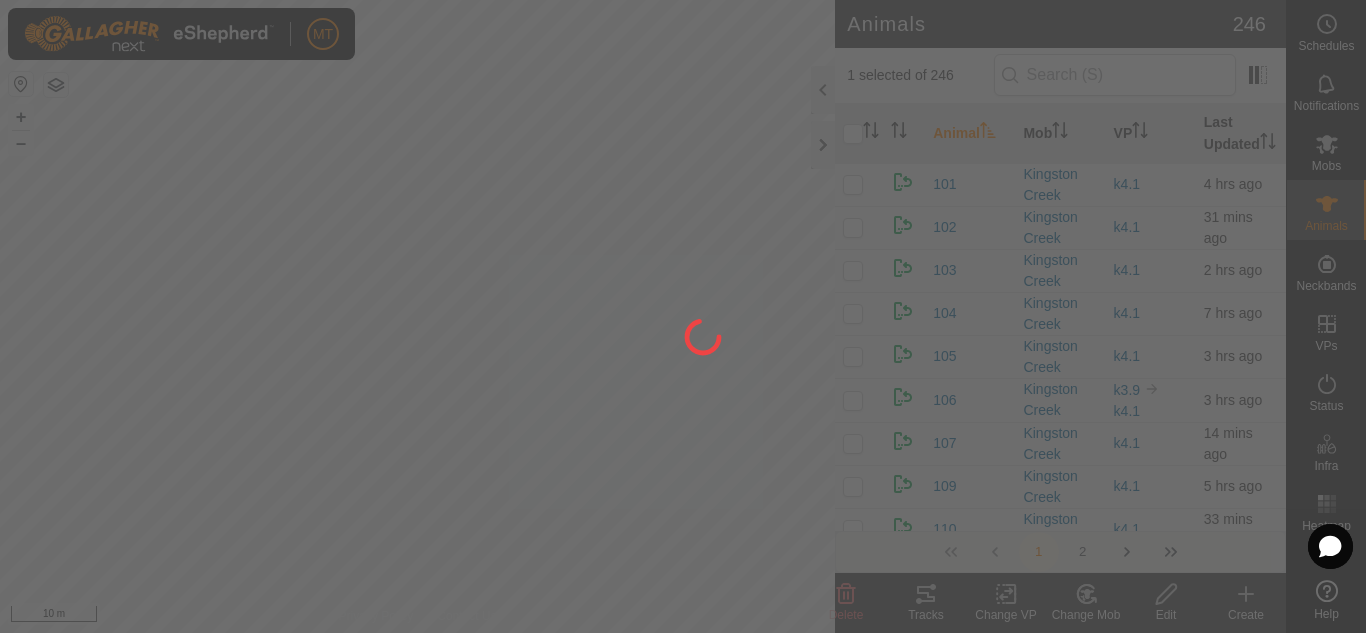 checkbox on "false" 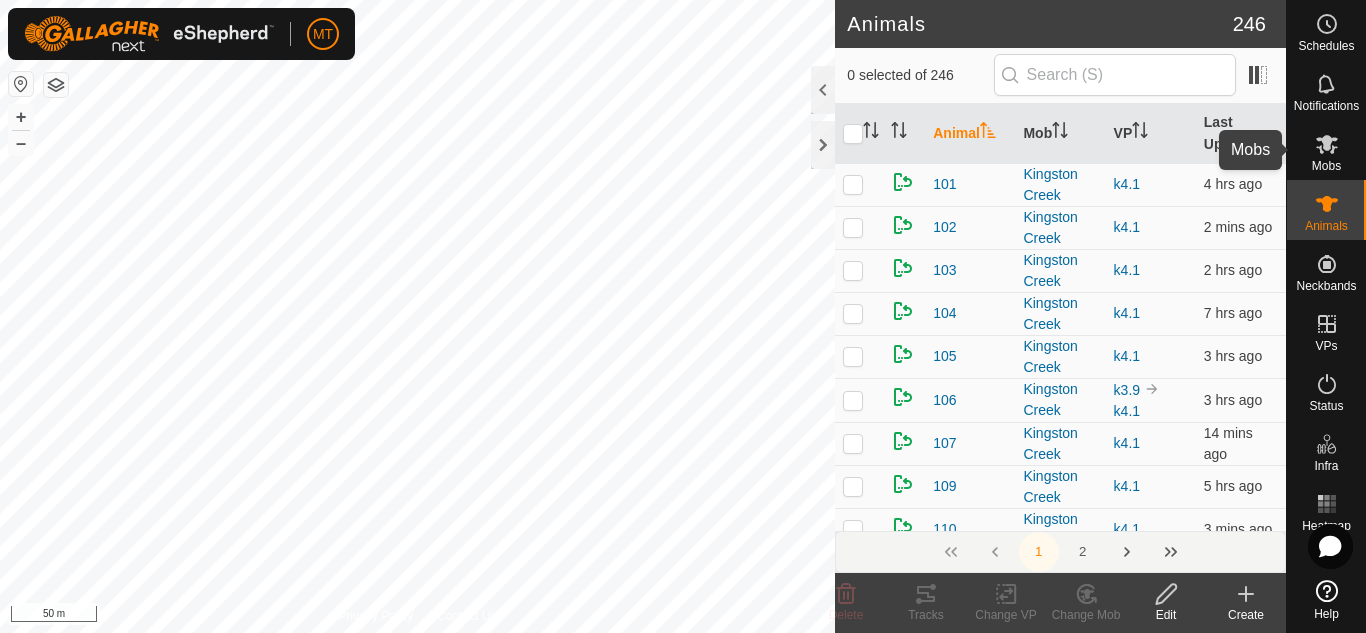 click on "Mobs" at bounding box center (1326, 166) 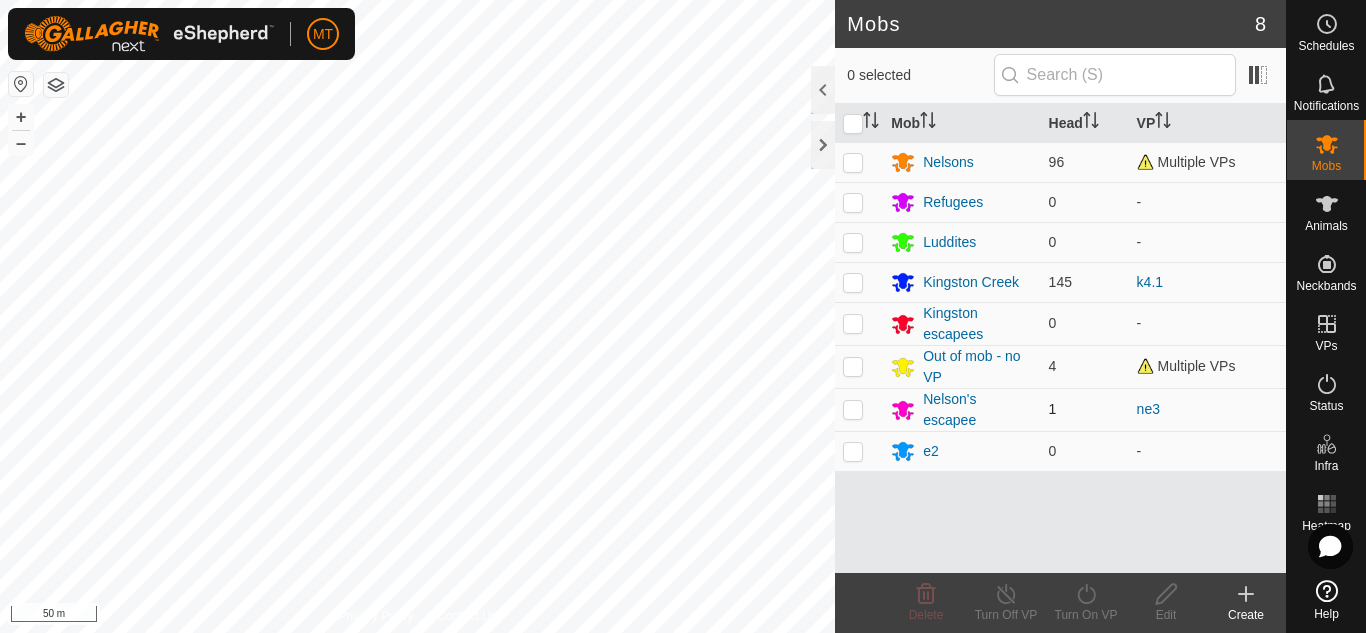 click at bounding box center (853, 409) 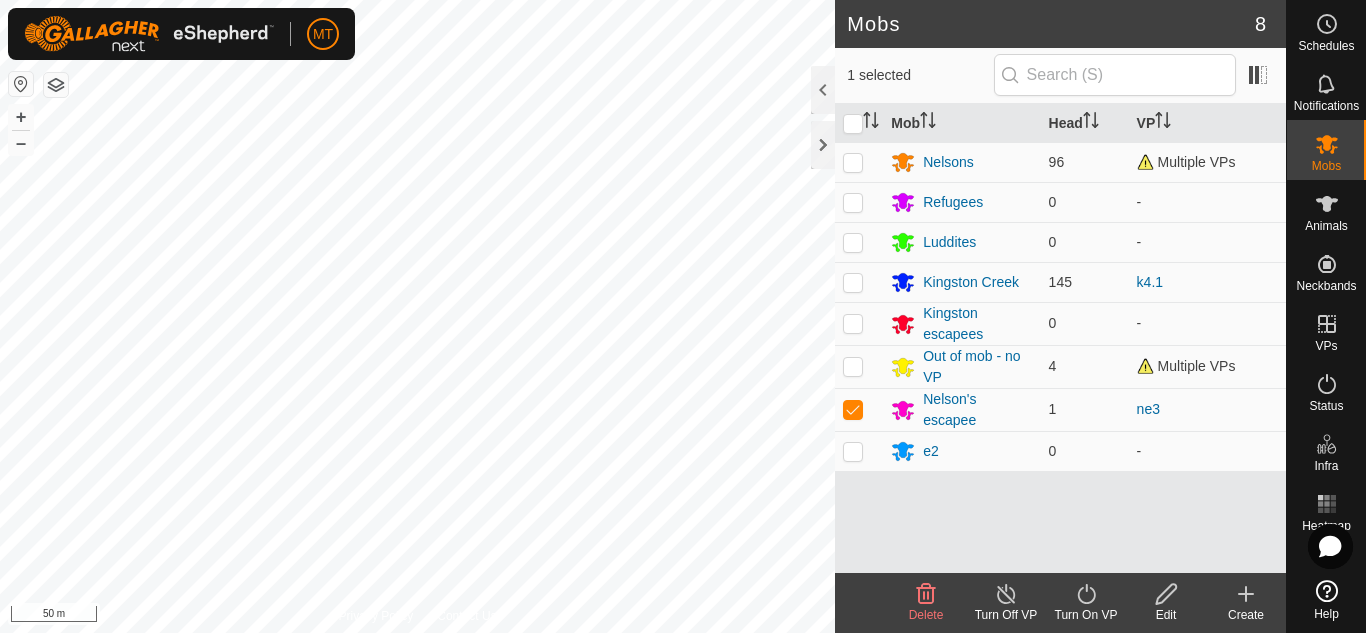 click 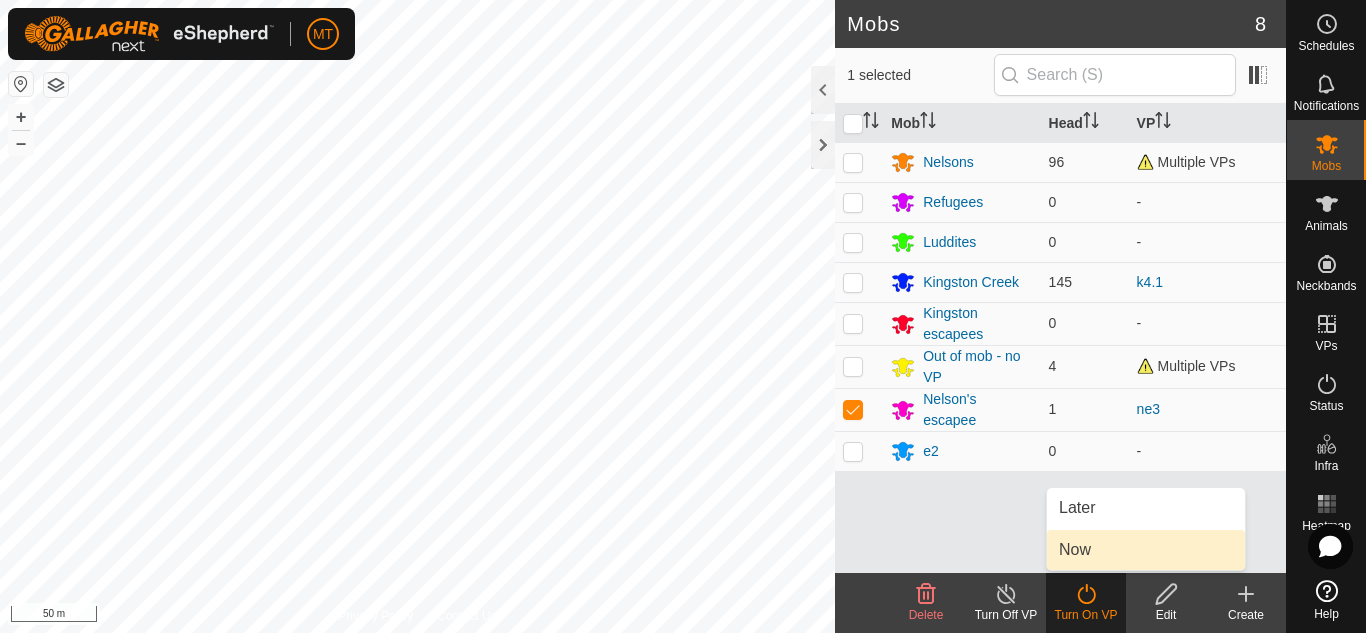 click on "Now" at bounding box center [1146, 550] 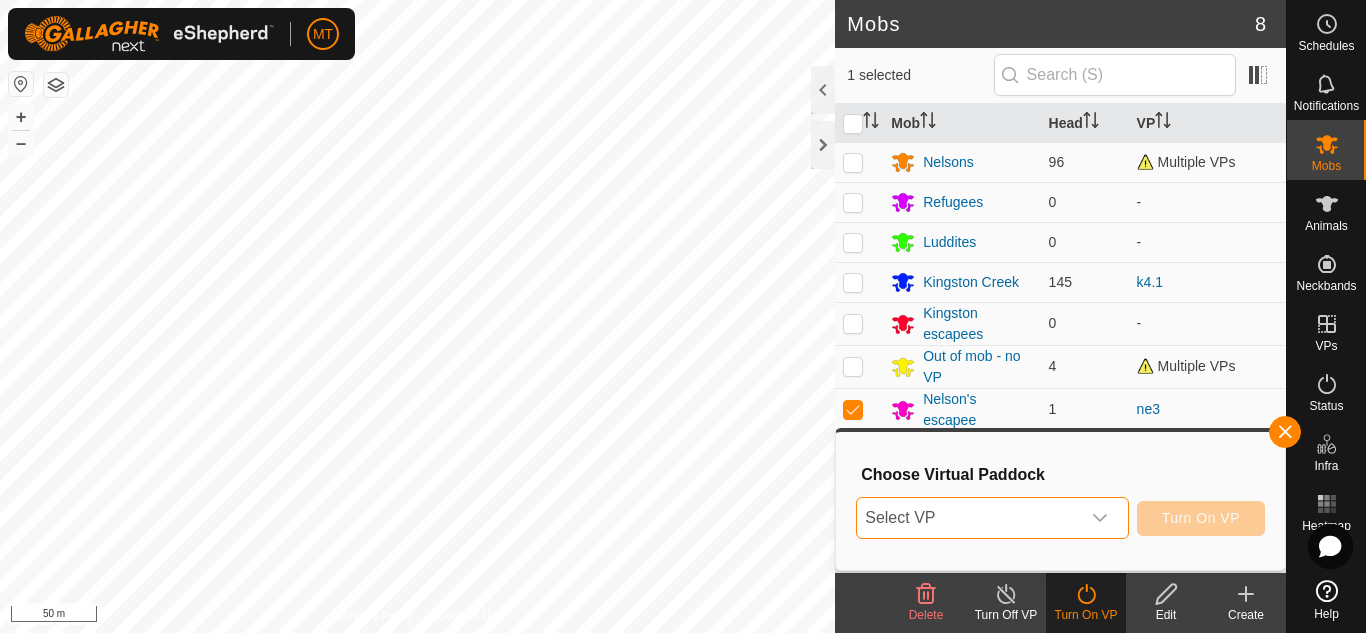 click on "Select VP" at bounding box center (968, 518) 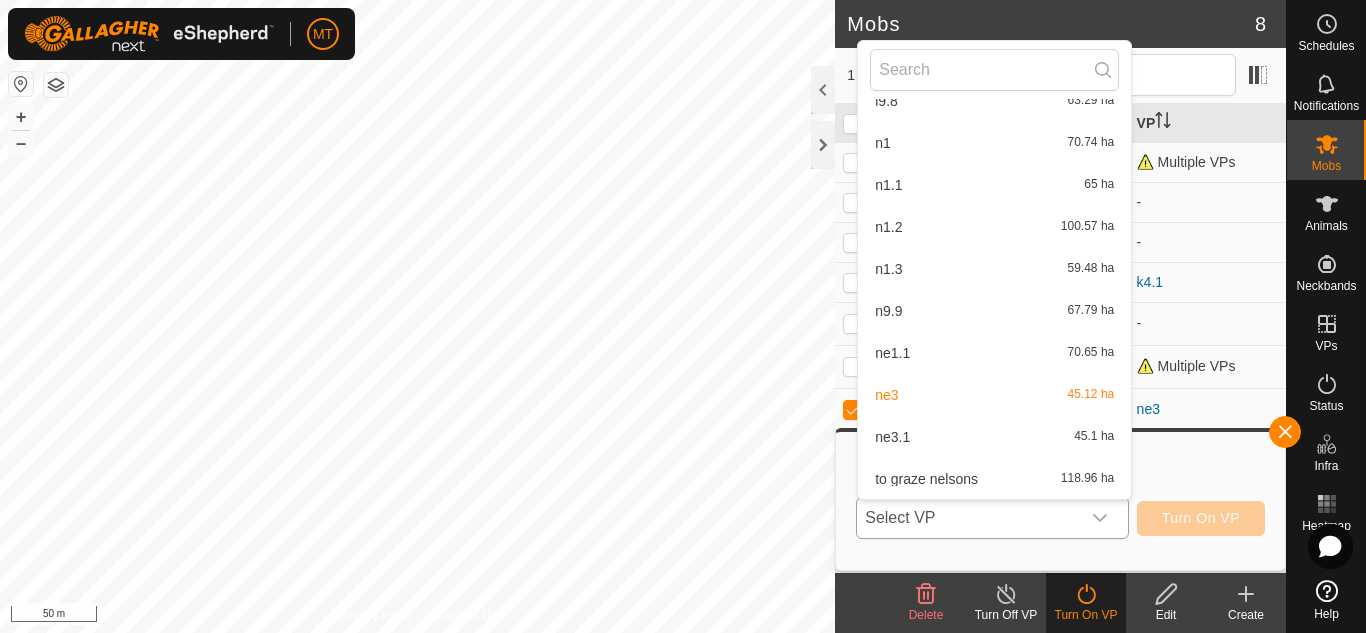 scroll, scrollTop: 1343, scrollLeft: 0, axis: vertical 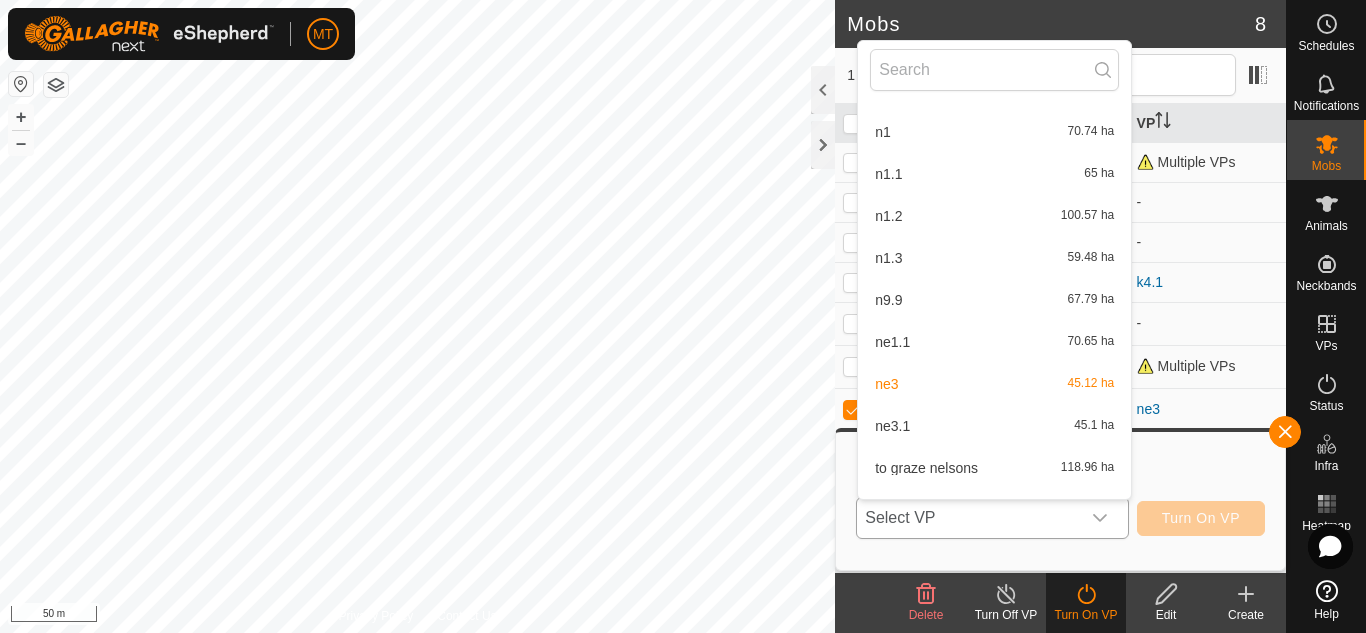 click on "ne3.1  45.1 ha" at bounding box center [994, 426] 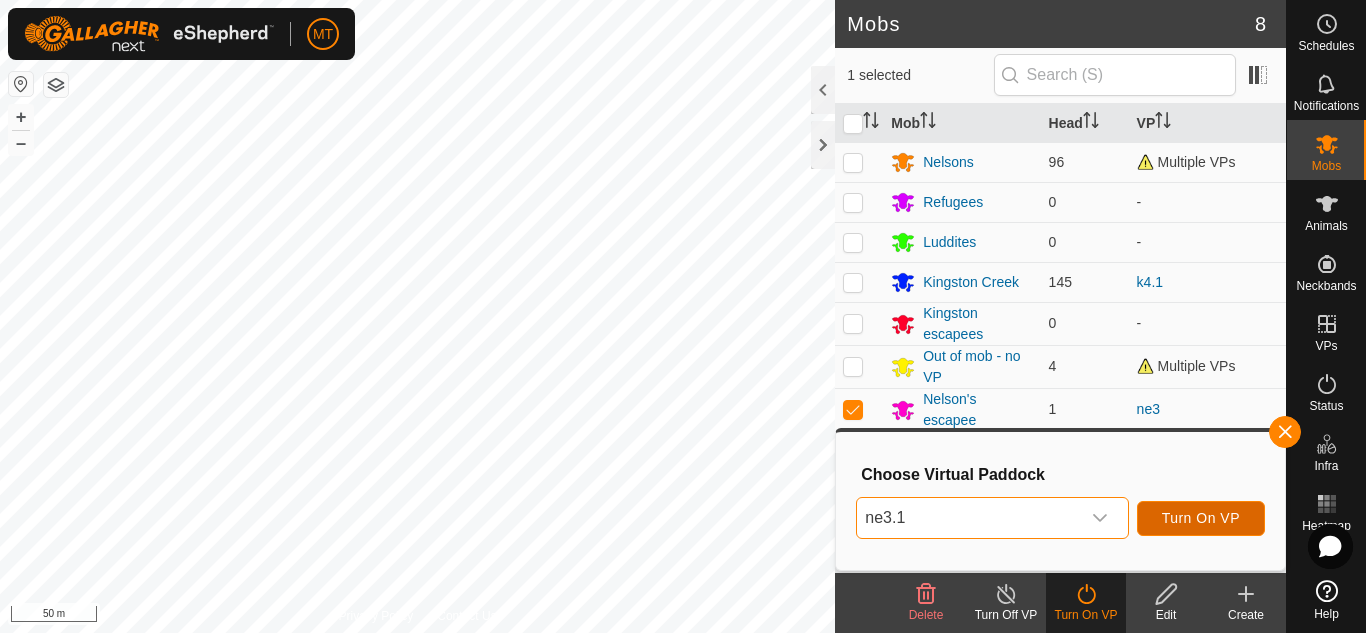 click on "Turn On VP" at bounding box center (1201, 518) 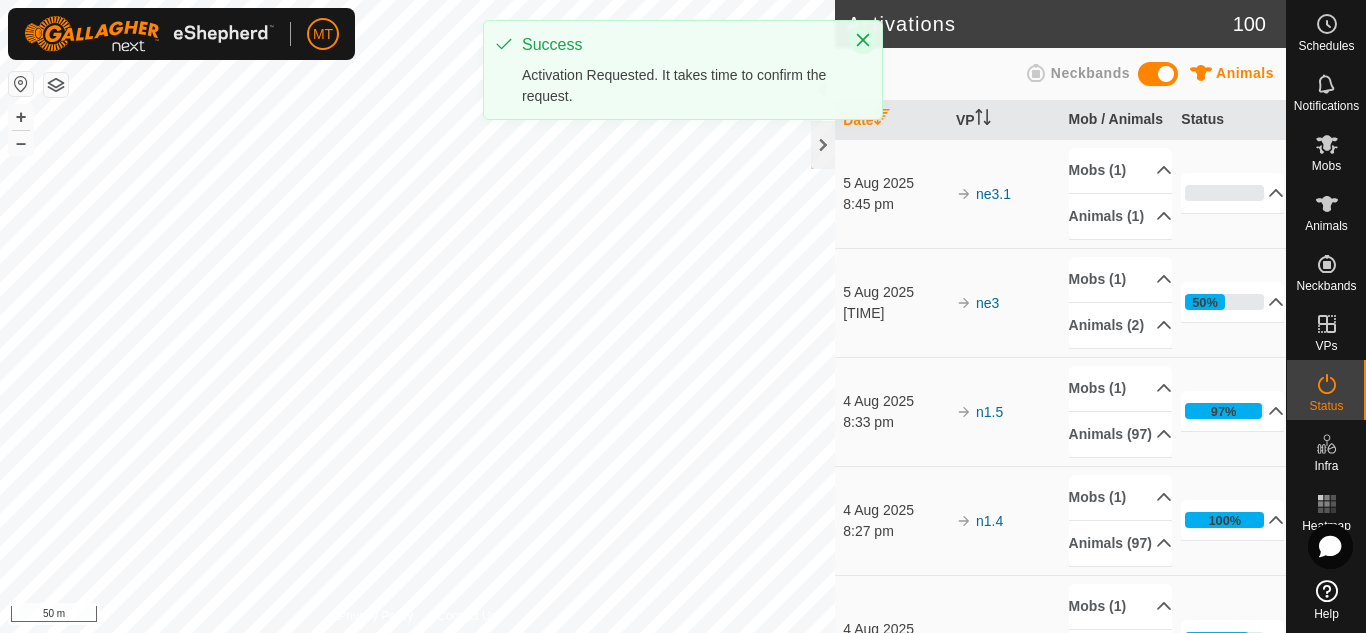 click 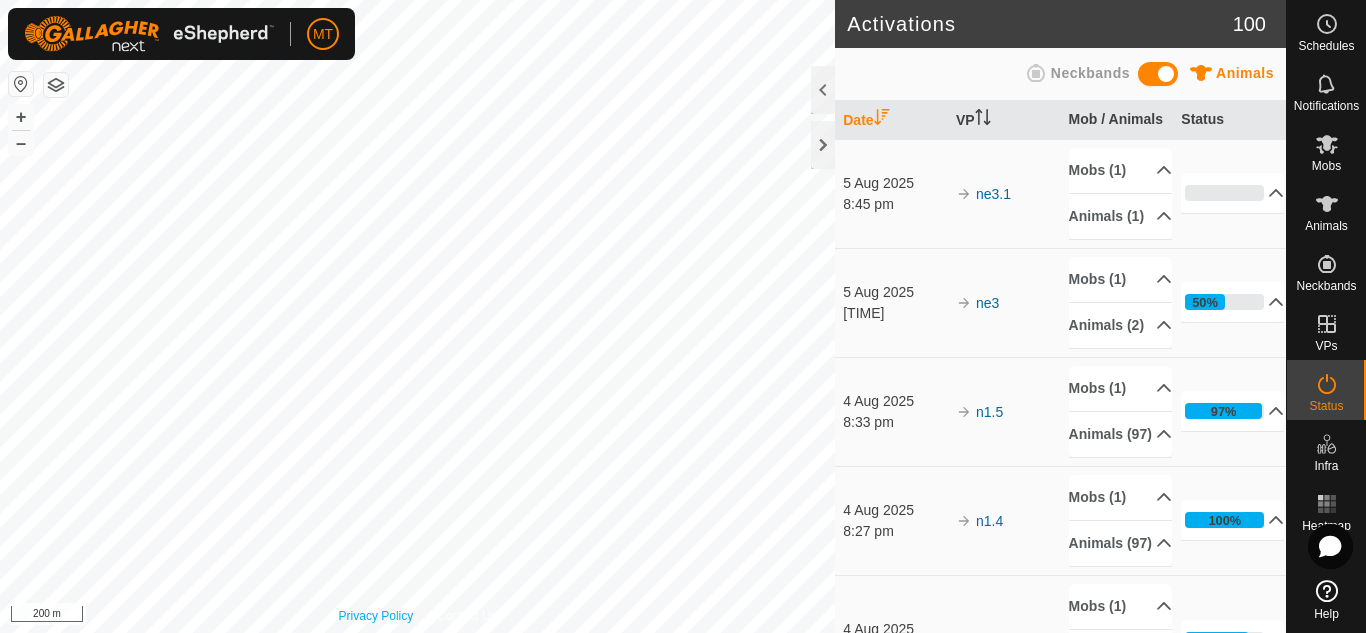 click on "Privacy Policy Contact Us
WP 37
Type:   trough
Capacity:  100L
Water Level:  100%
Drinkable:  Yes
+ – ⇧ i 200 m" at bounding box center [417, 316] 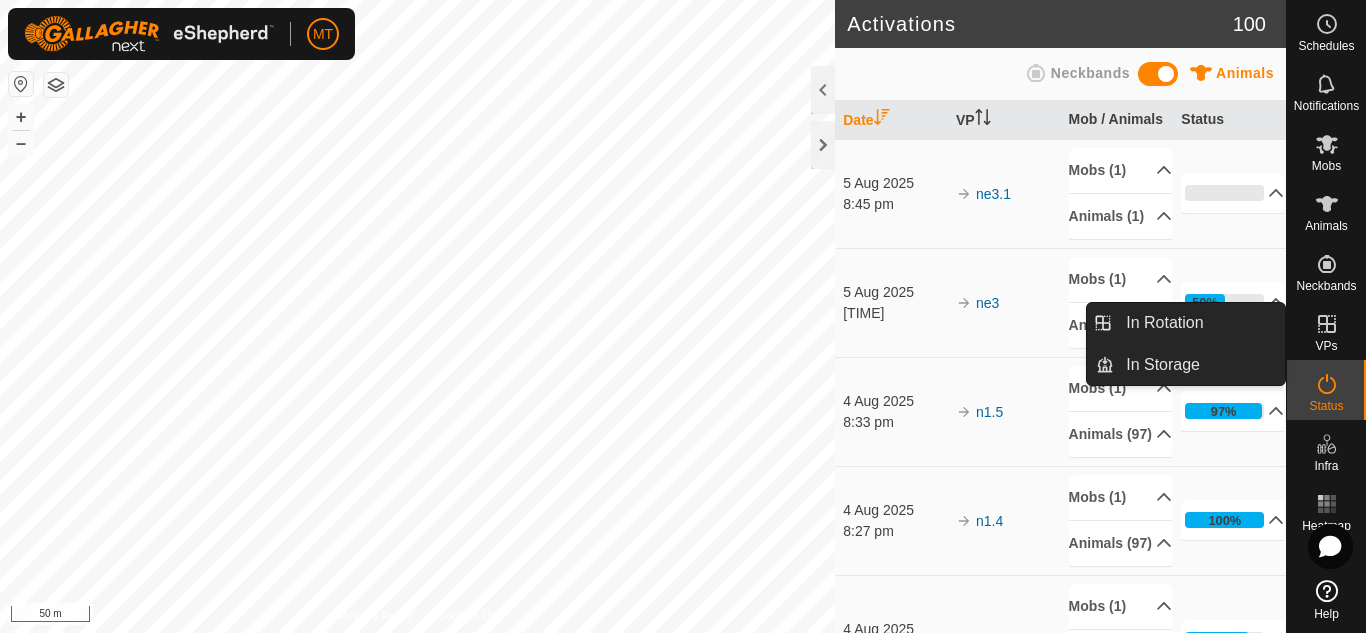 click at bounding box center (1327, 324) 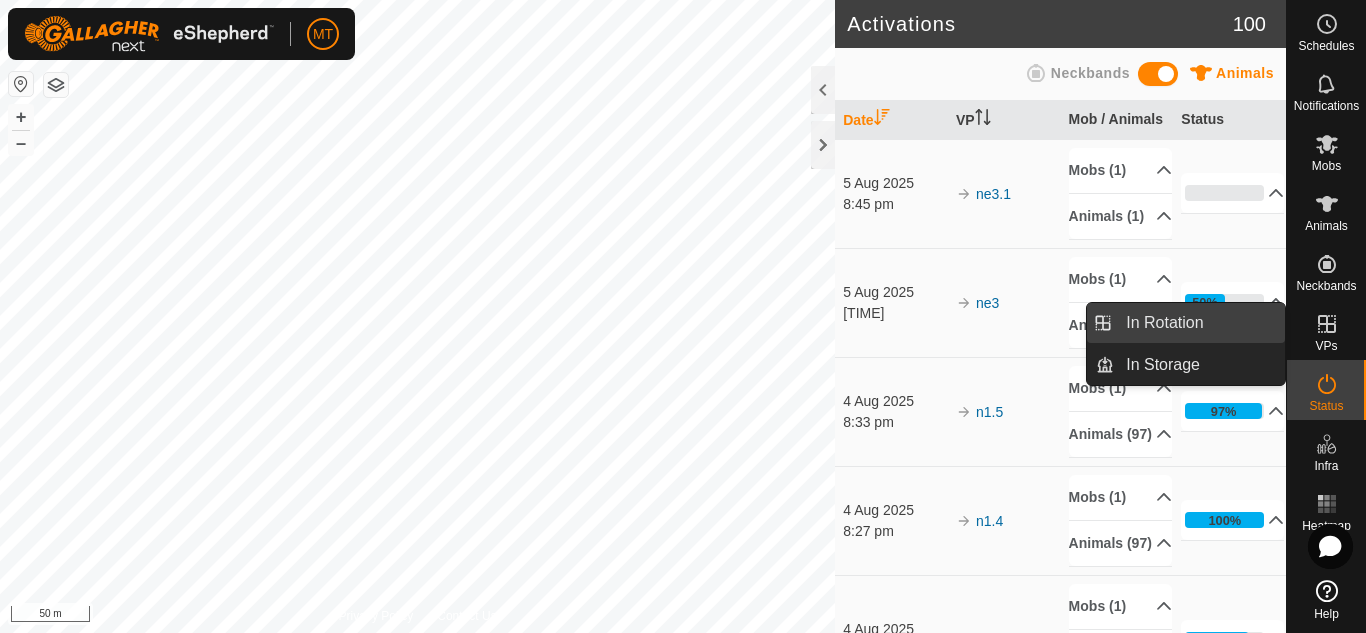 click on "In Rotation" at bounding box center (1199, 323) 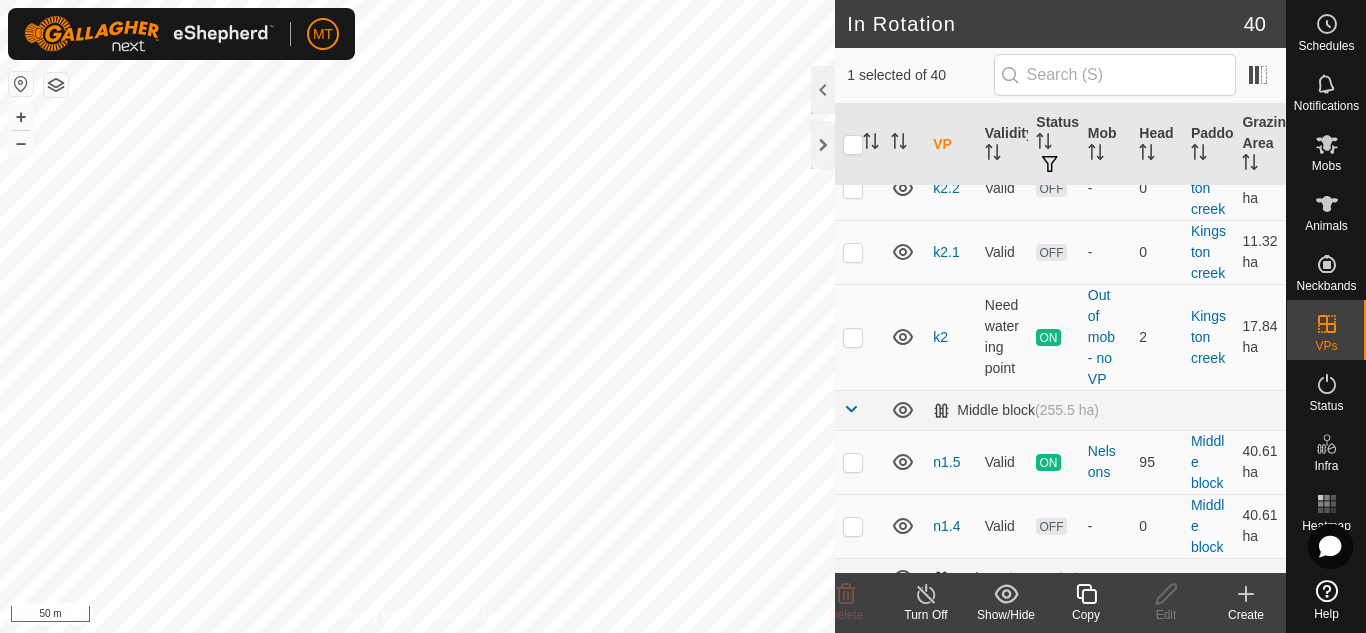 scroll, scrollTop: 1444, scrollLeft: 0, axis: vertical 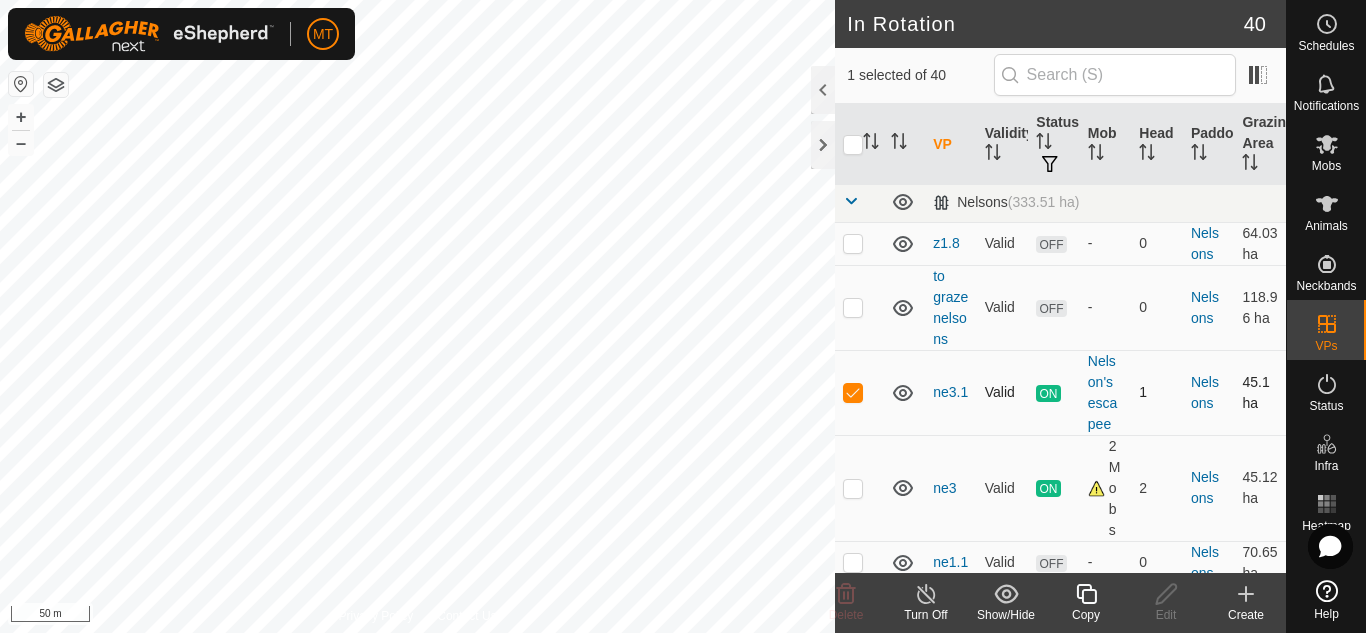 click at bounding box center [853, 392] 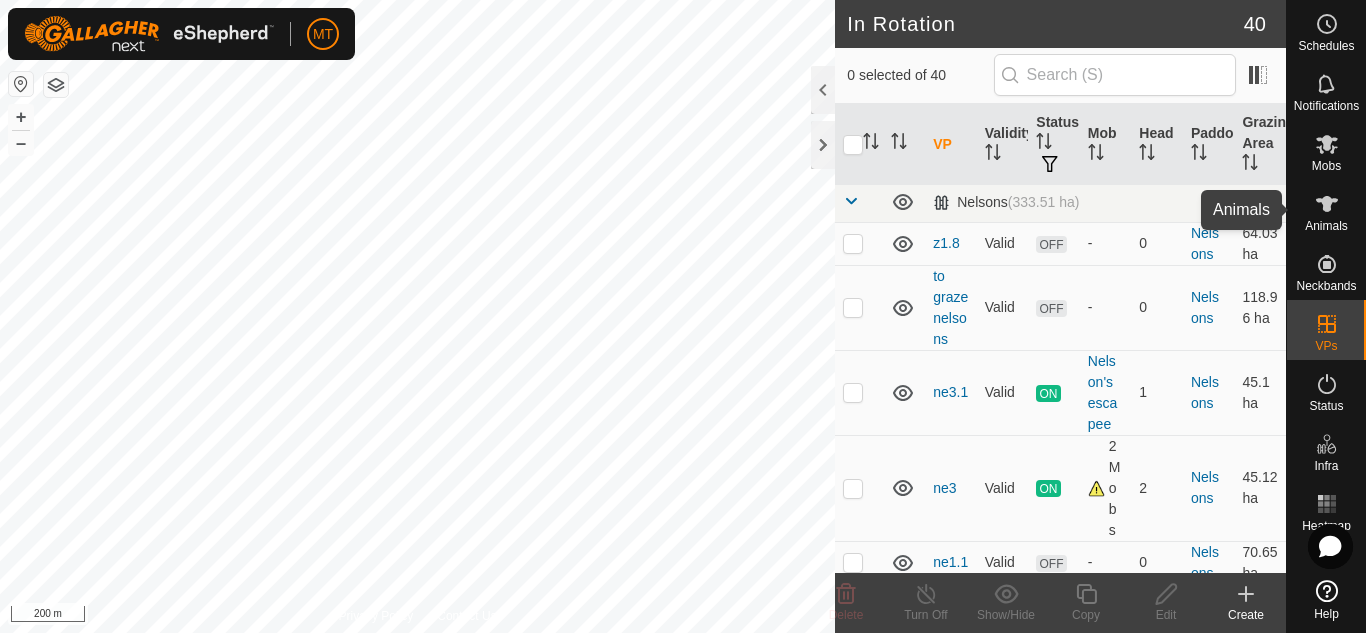 click on "Animals" at bounding box center (1326, 226) 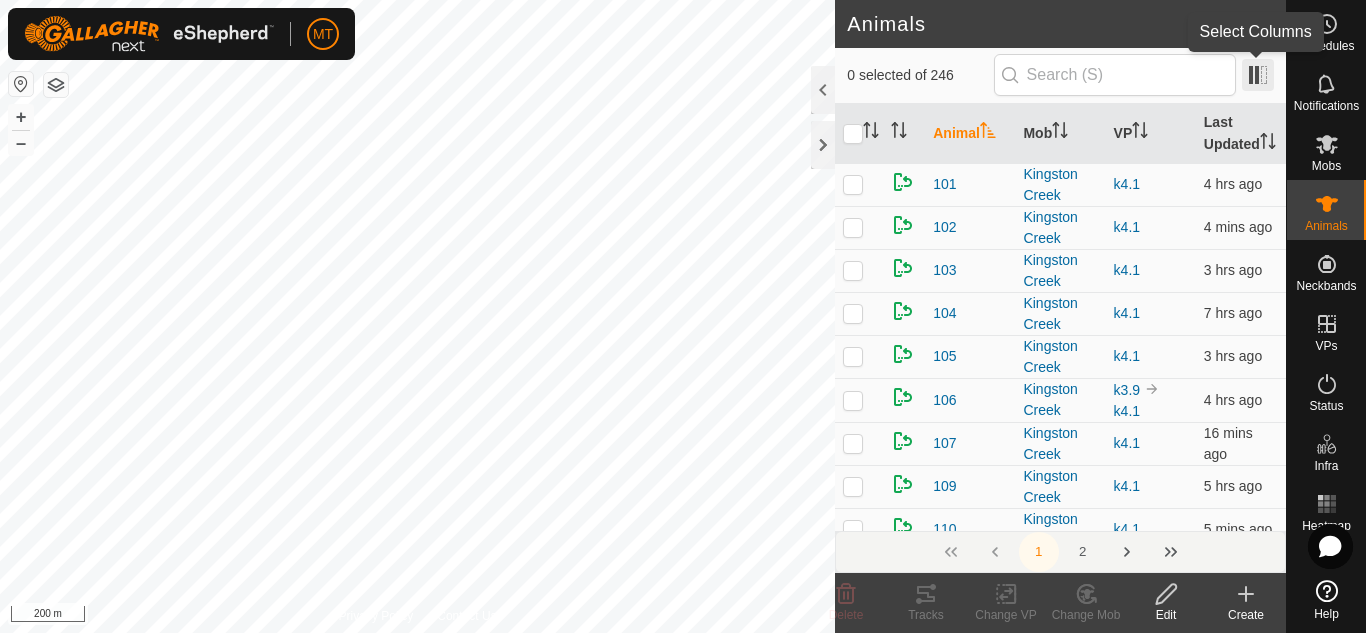 click at bounding box center (1258, 75) 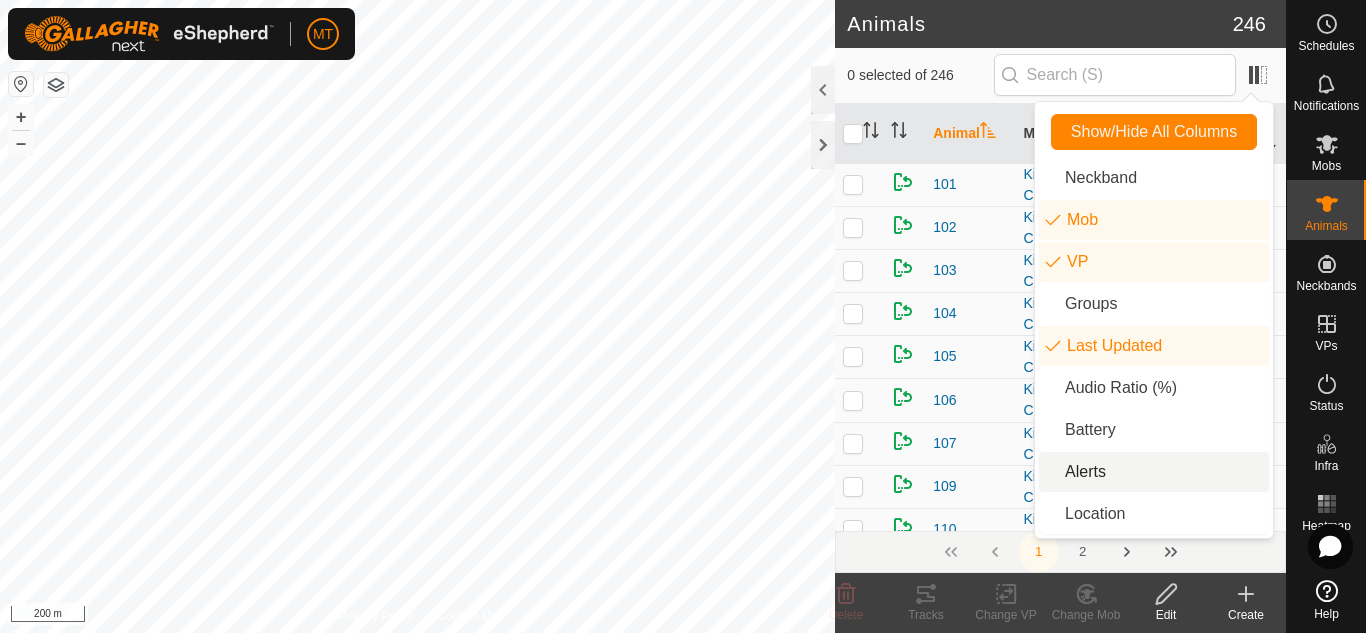 click on "Alerts" at bounding box center [1154, 472] 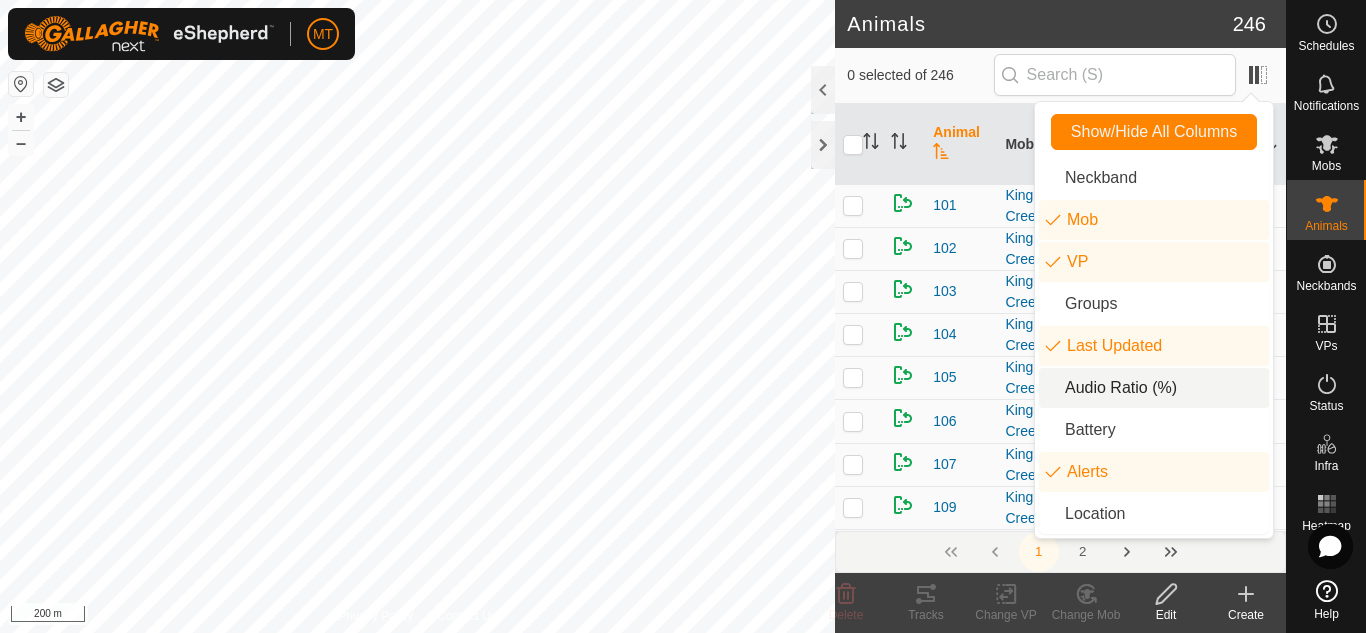 click on "Audio Ratio (%)" at bounding box center (1154, 388) 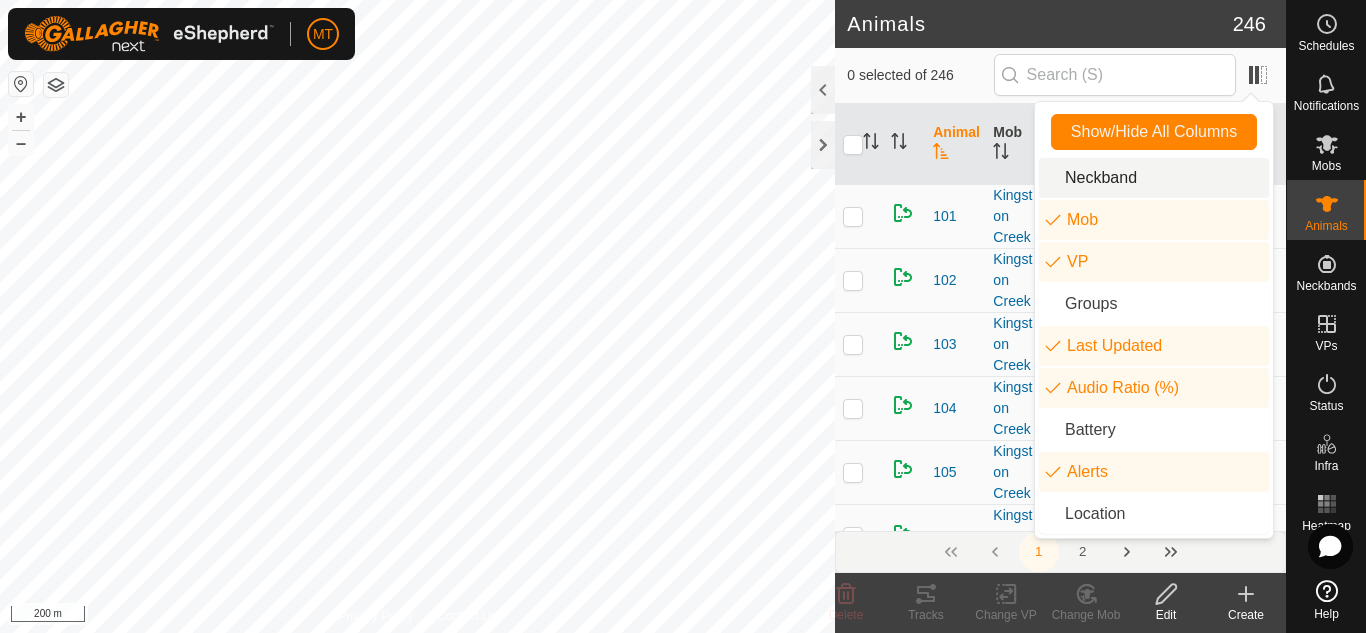 click on "Animals" 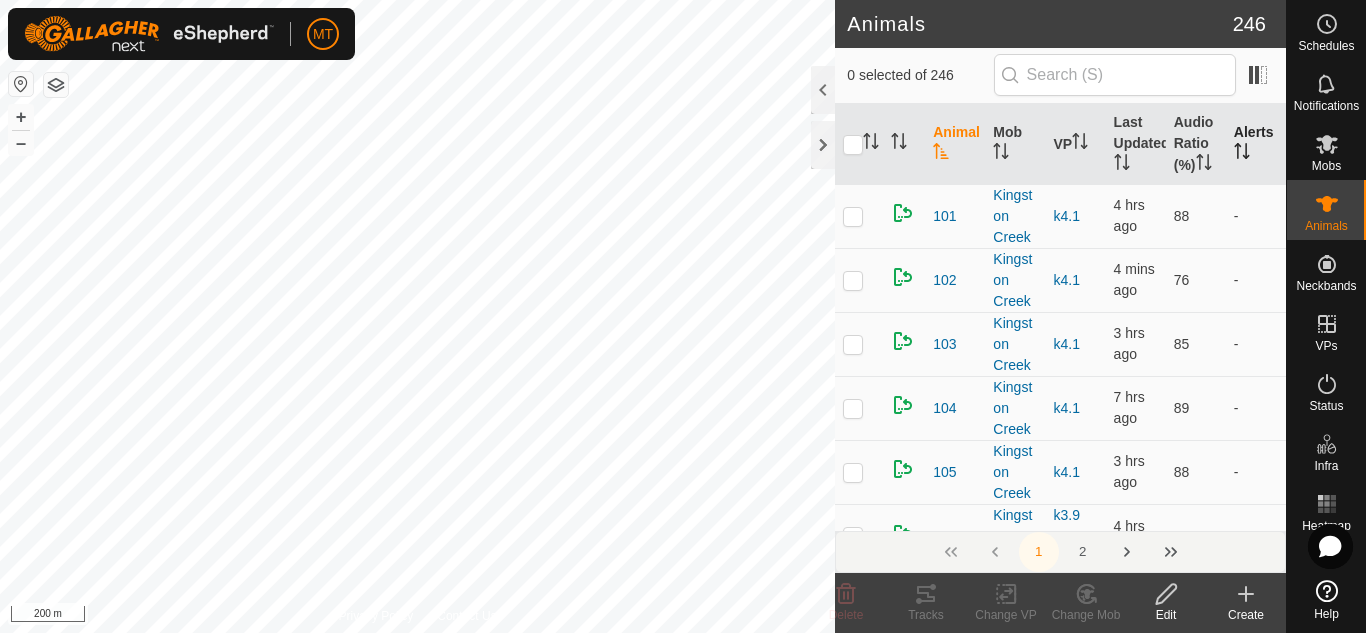 click 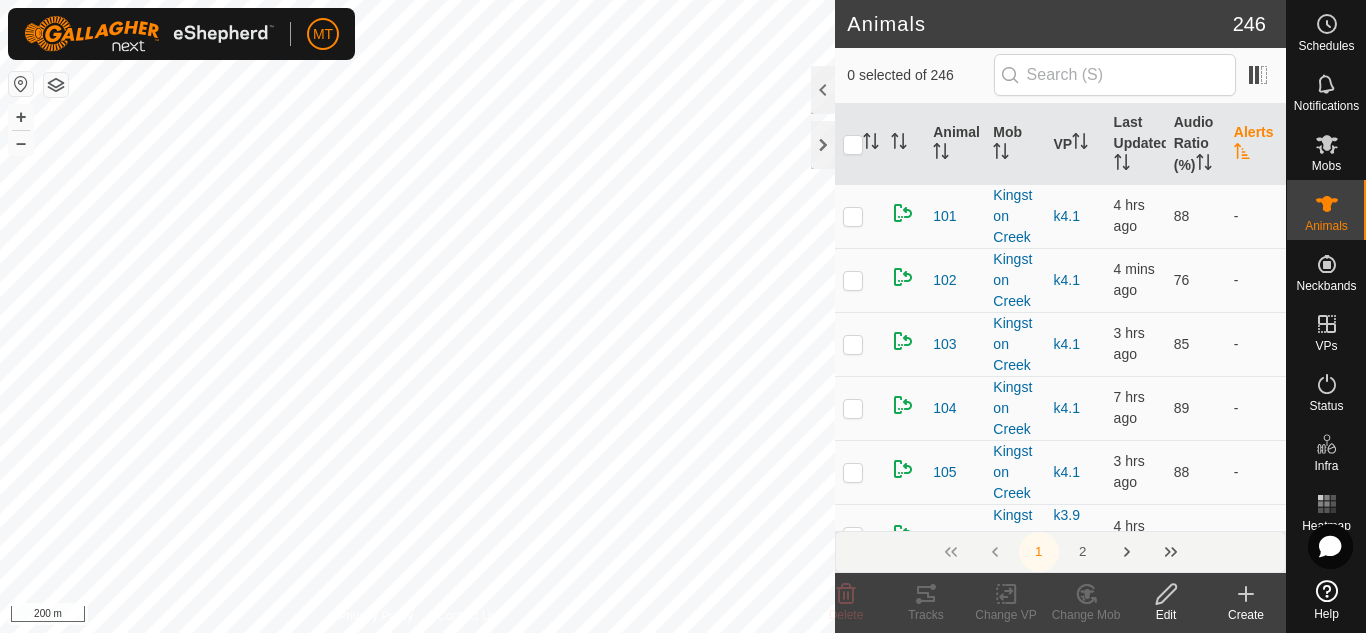 click 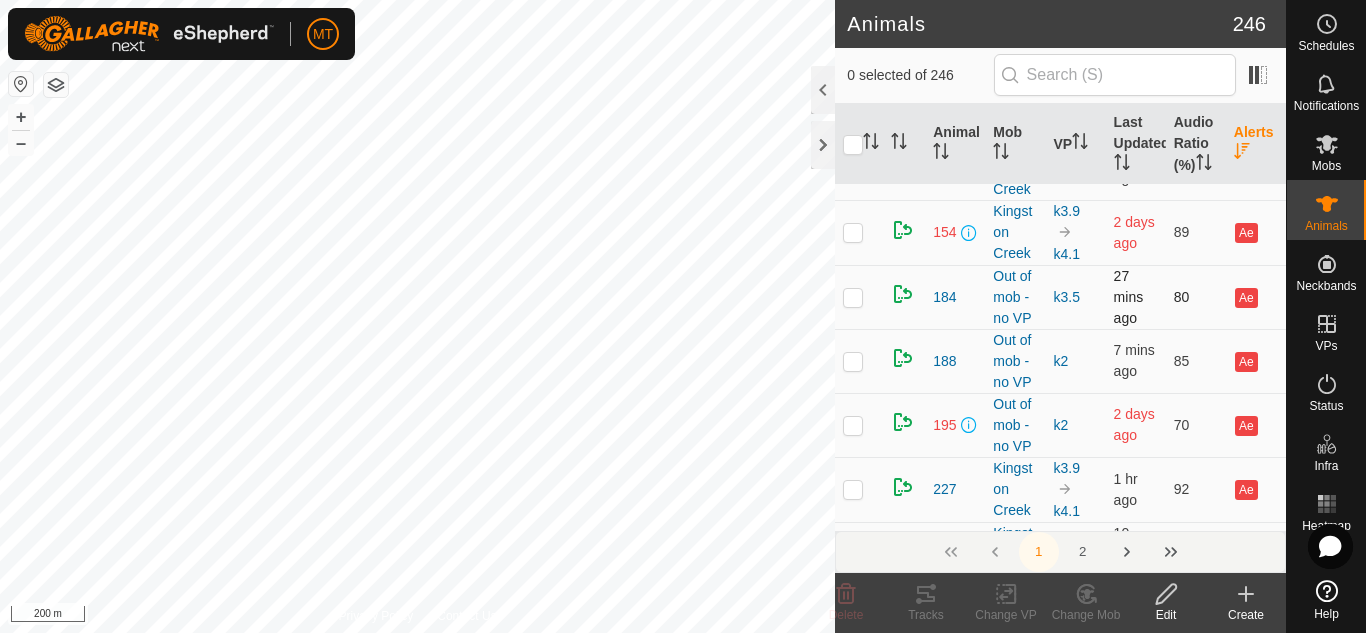 scroll, scrollTop: 0, scrollLeft: 0, axis: both 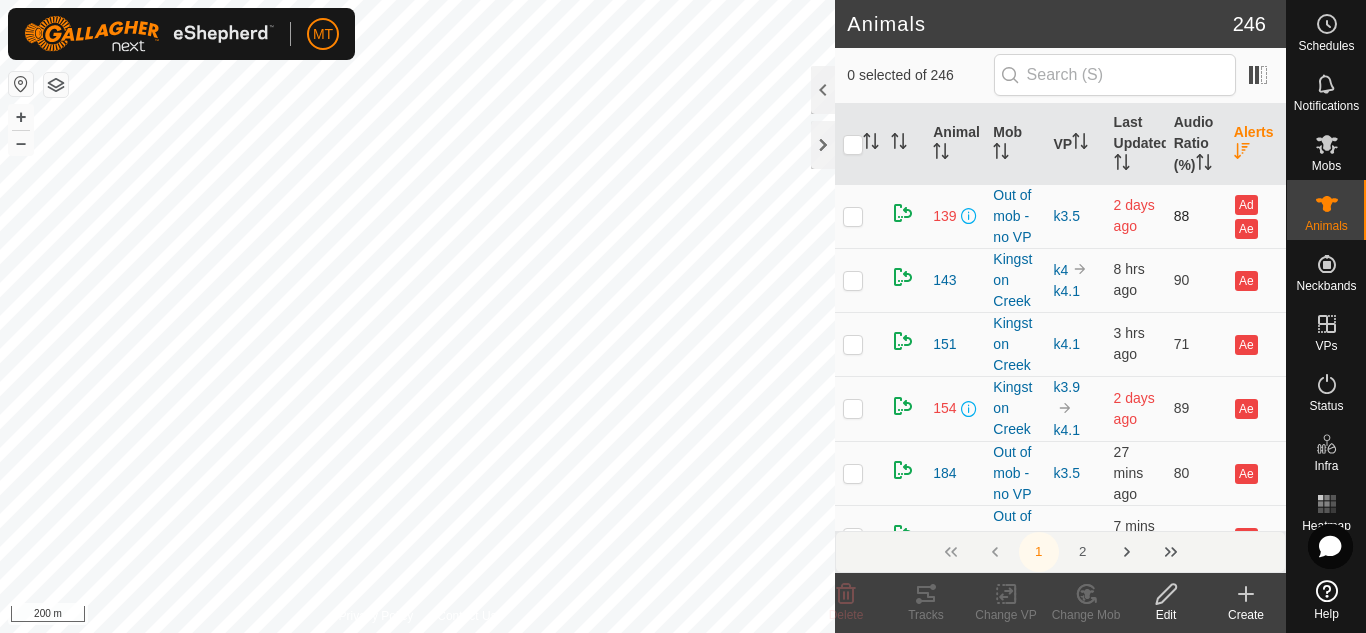 click at bounding box center [853, 216] 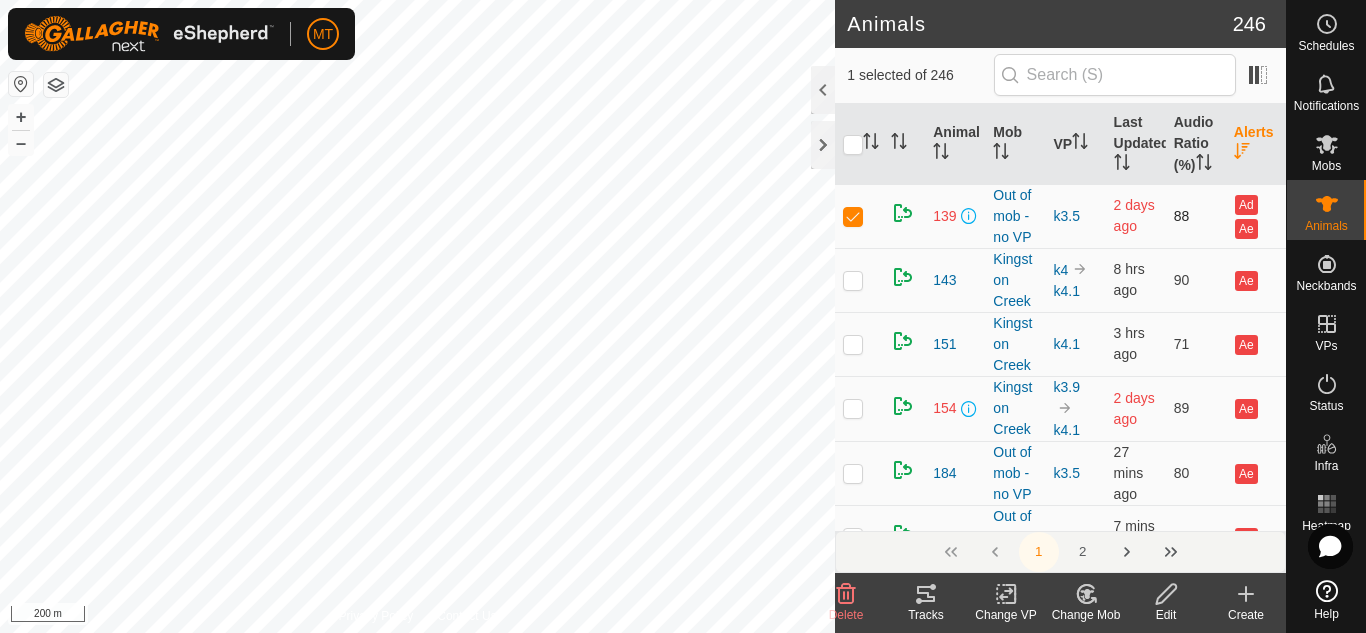 click at bounding box center [853, 216] 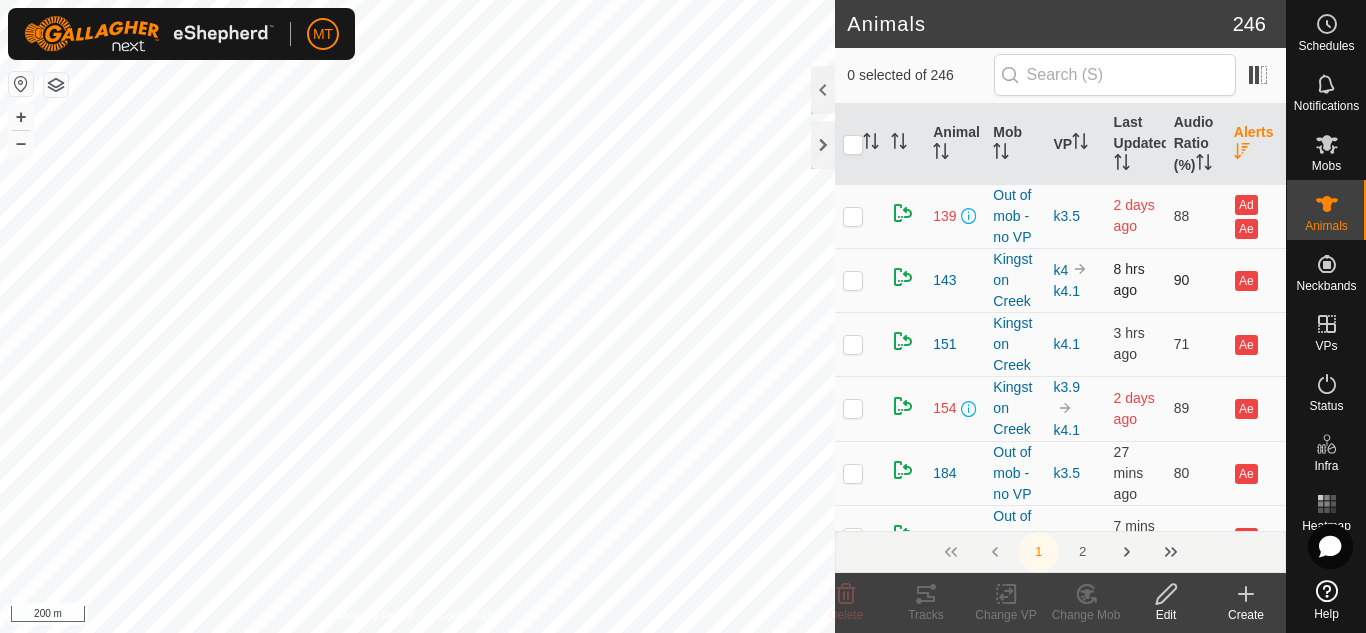 click at bounding box center [853, 280] 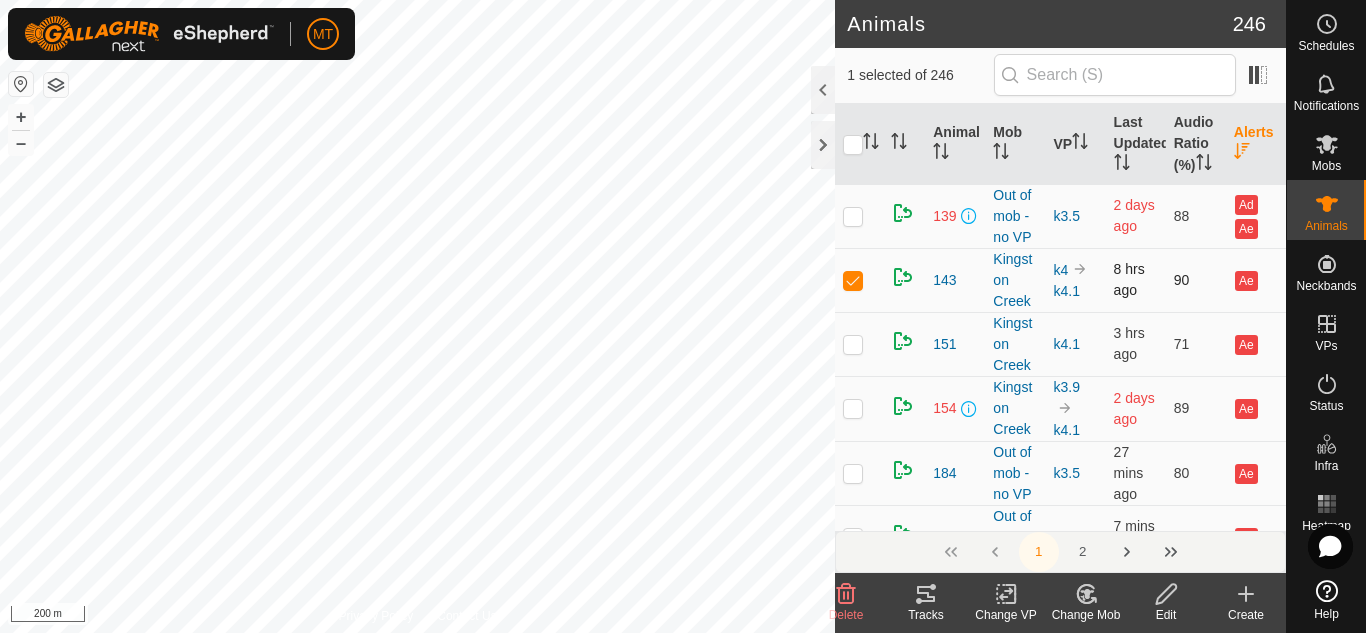 click at bounding box center (853, 280) 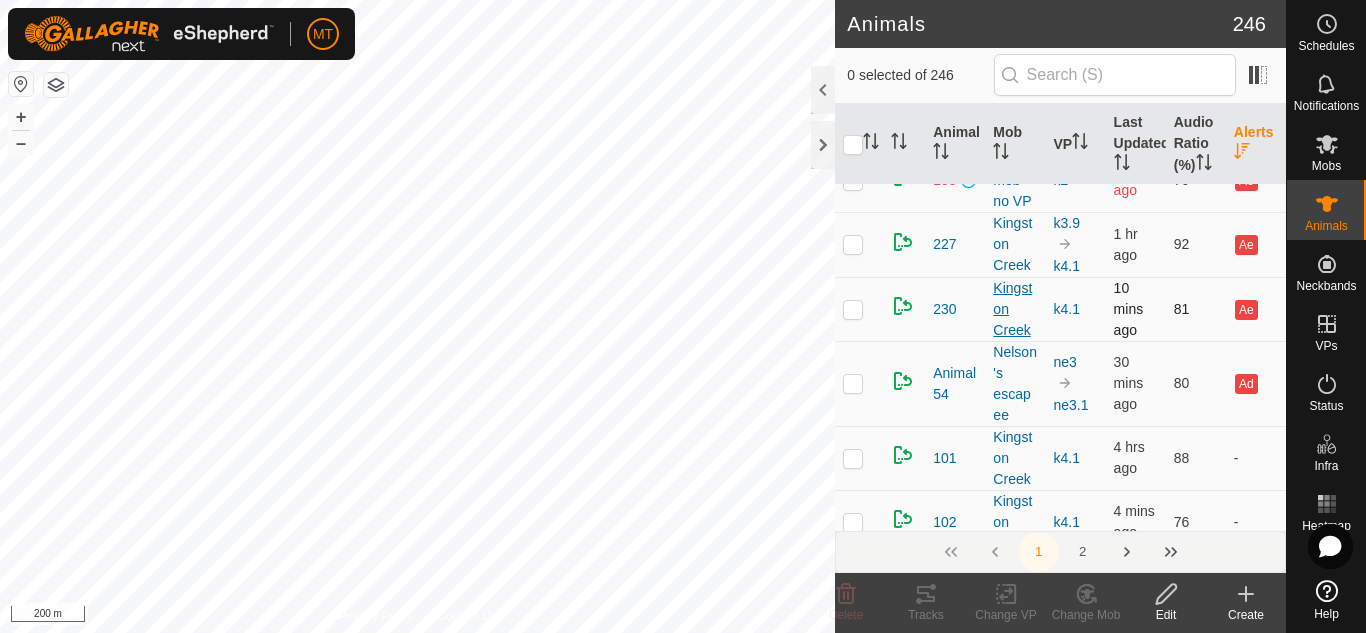scroll, scrollTop: 447, scrollLeft: 0, axis: vertical 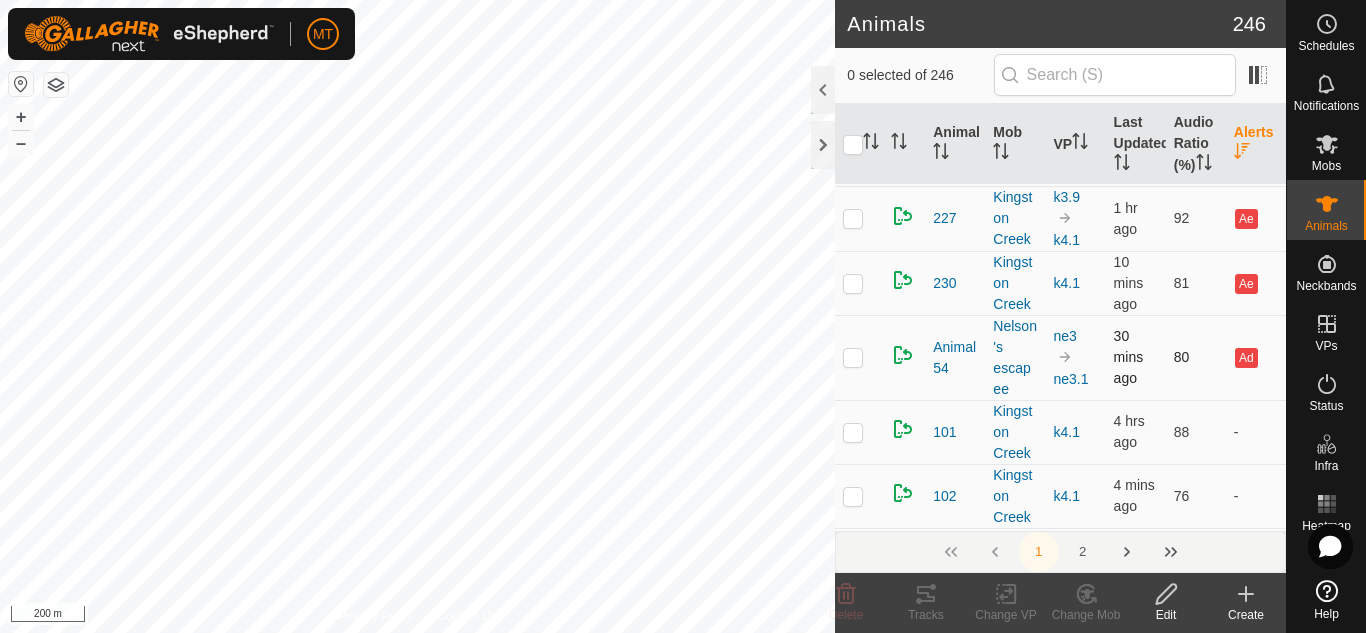 click at bounding box center (853, 357) 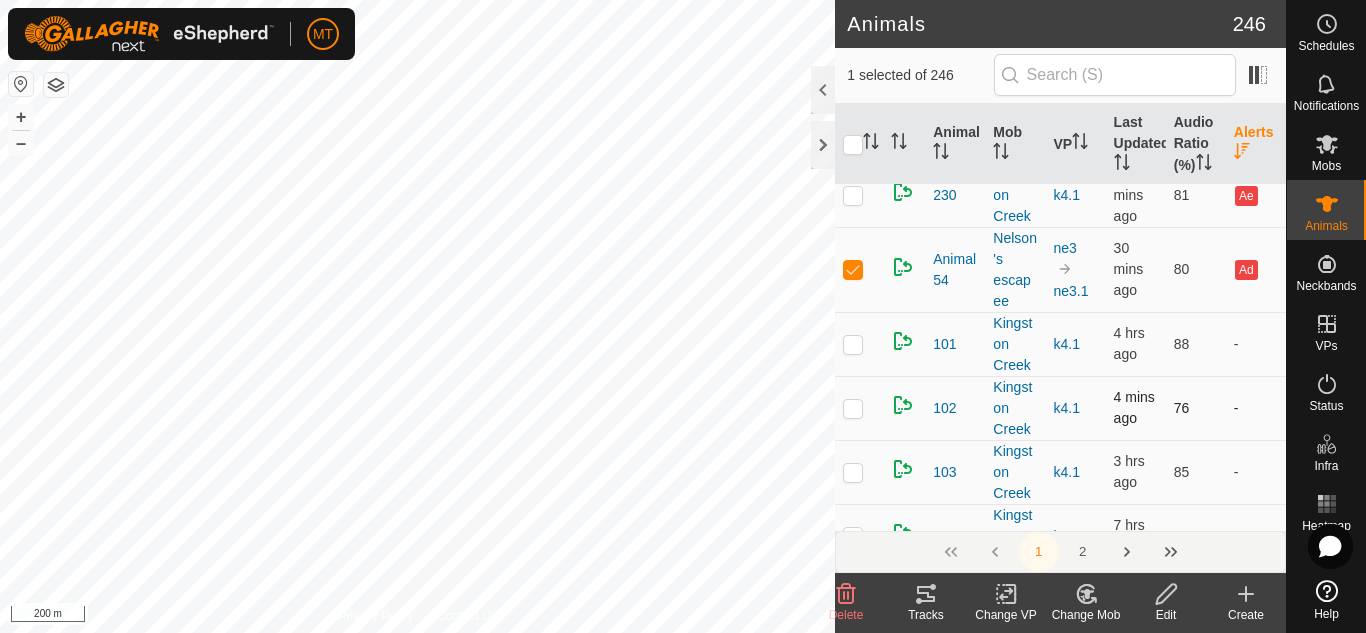 scroll, scrollTop: 531, scrollLeft: 0, axis: vertical 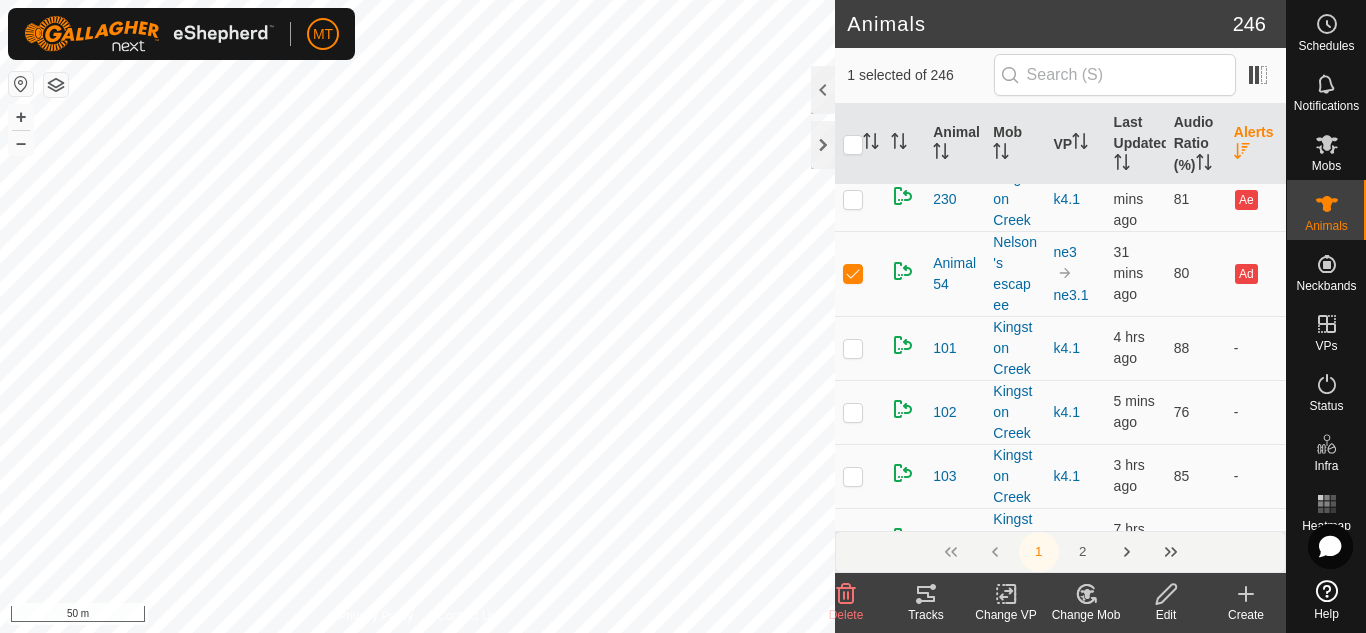 click 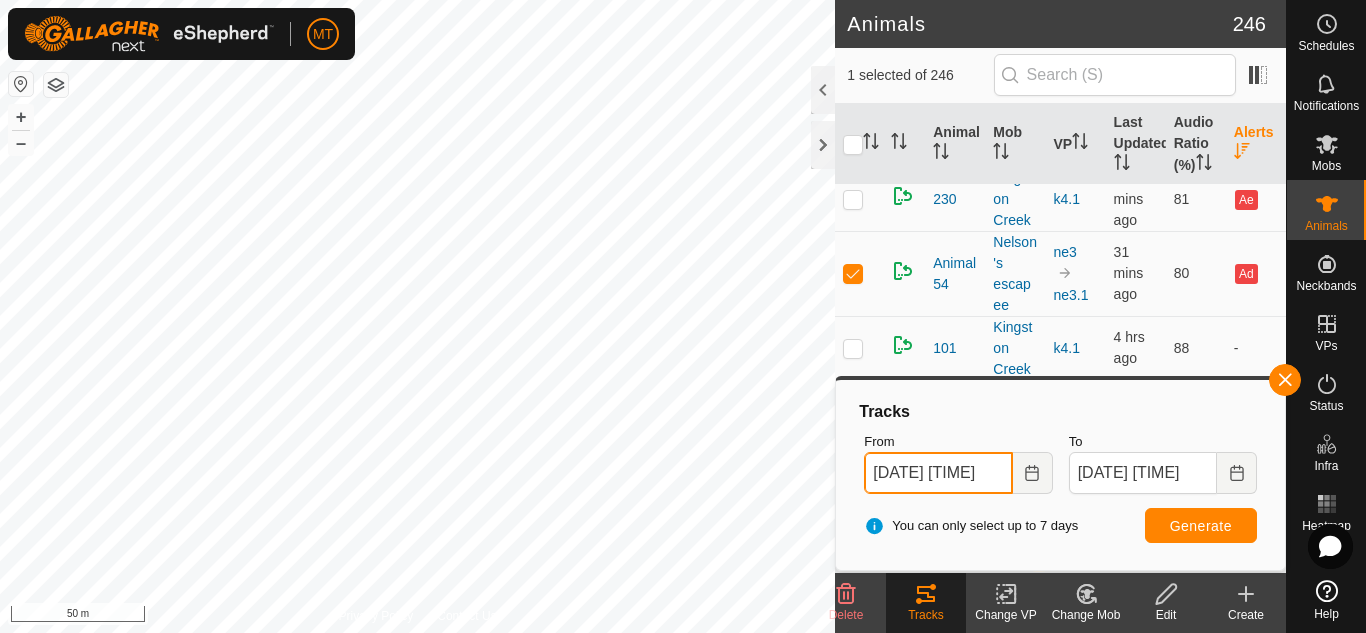 click on "[DATE] [TIME]" at bounding box center [938, 473] 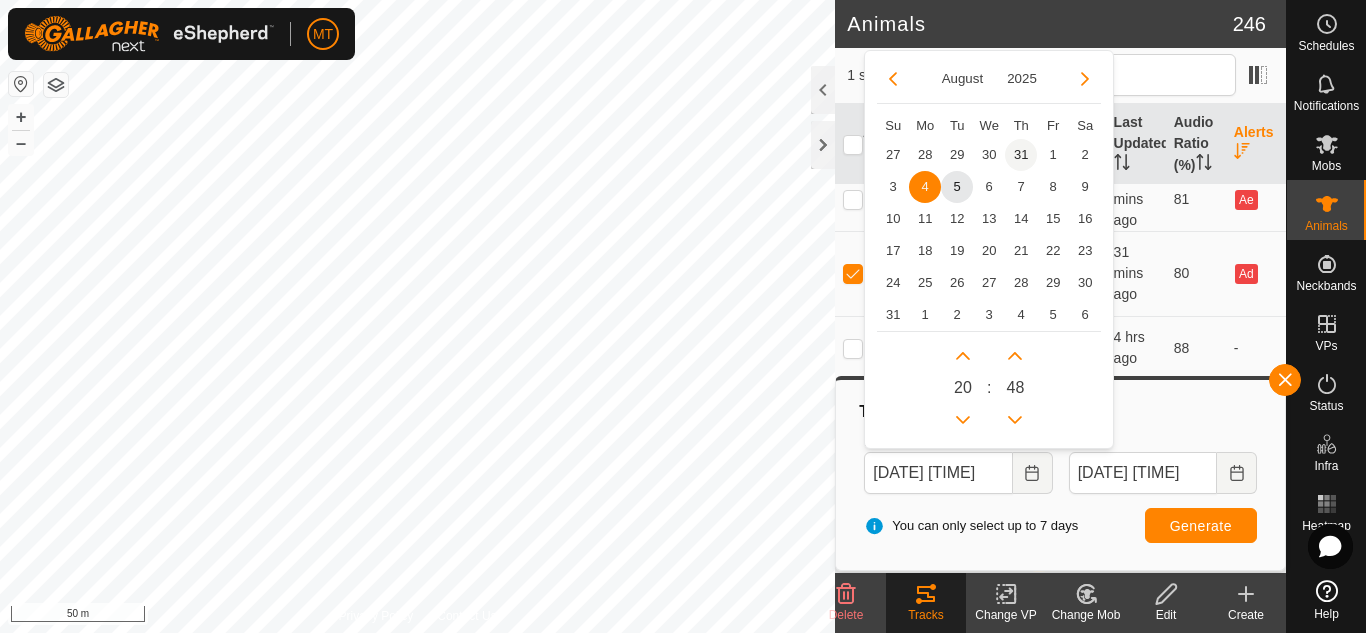 click on "31" at bounding box center [1021, 155] 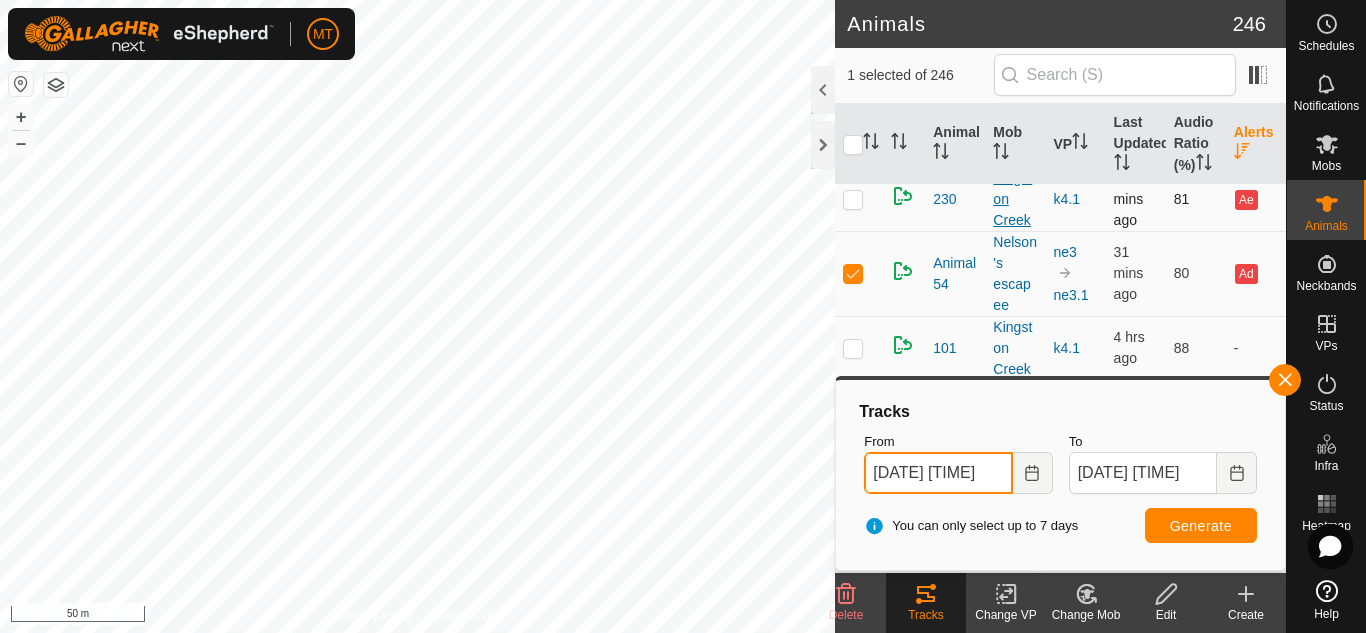 scroll, scrollTop: 0, scrollLeft: 1, axis: horizontal 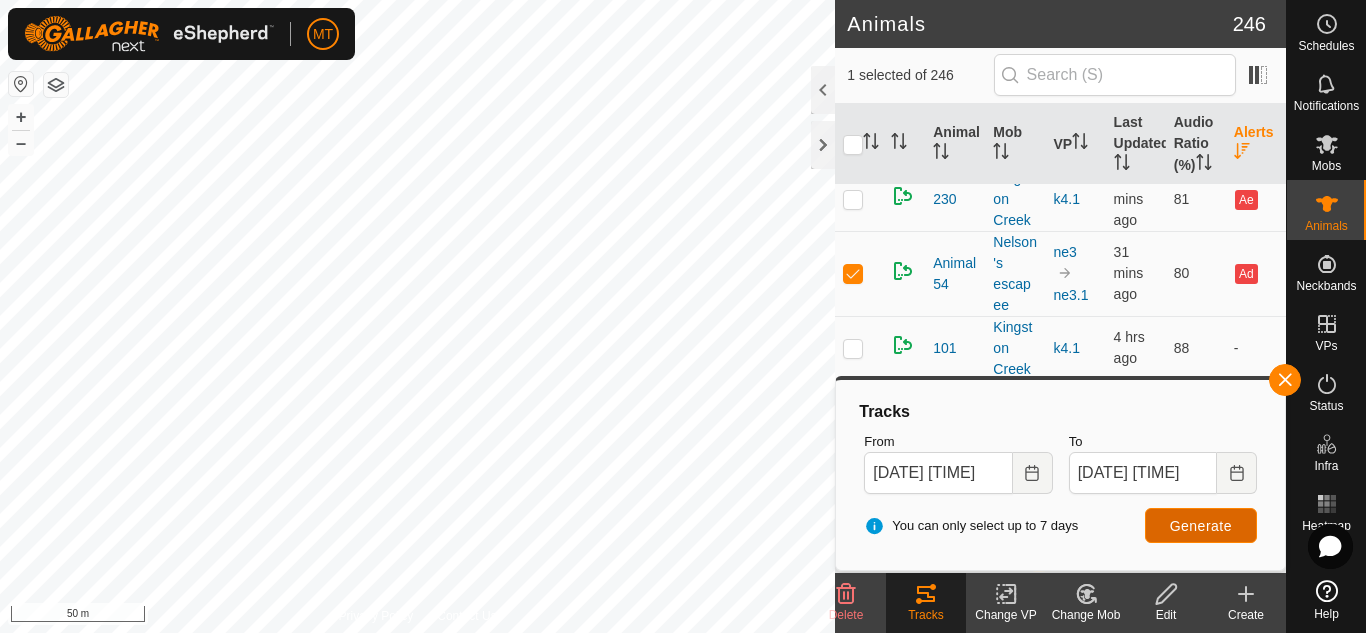 click on "Generate" at bounding box center [1201, 525] 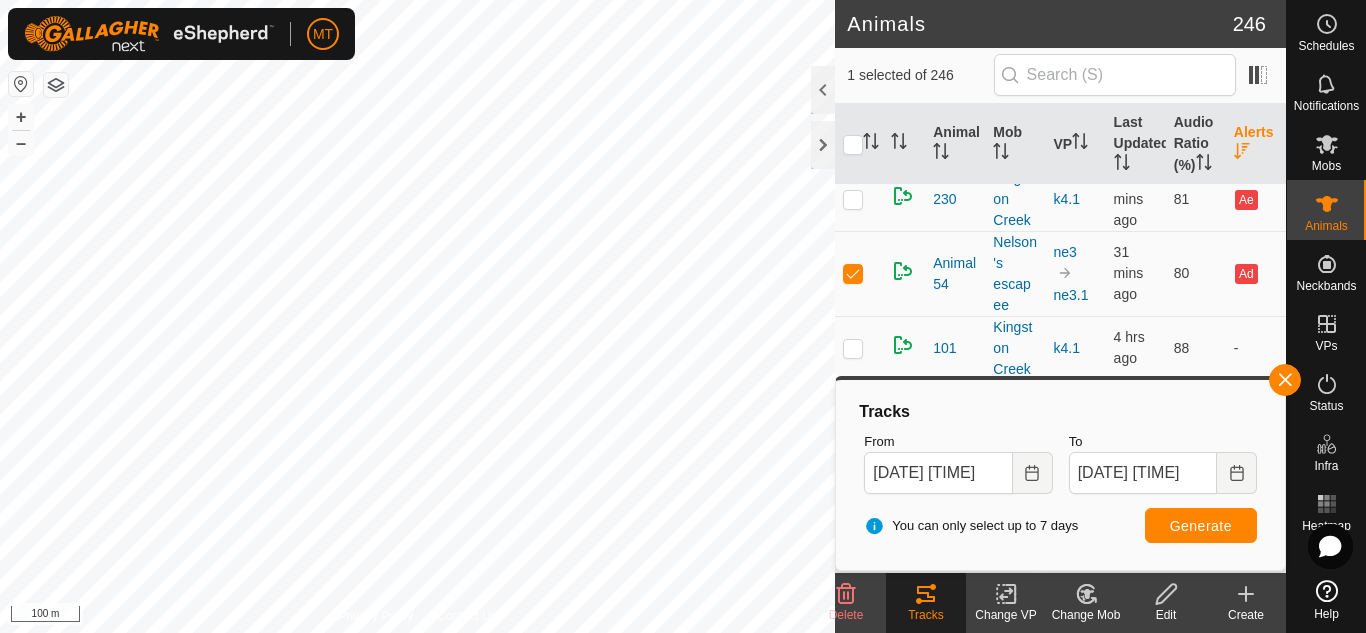 click 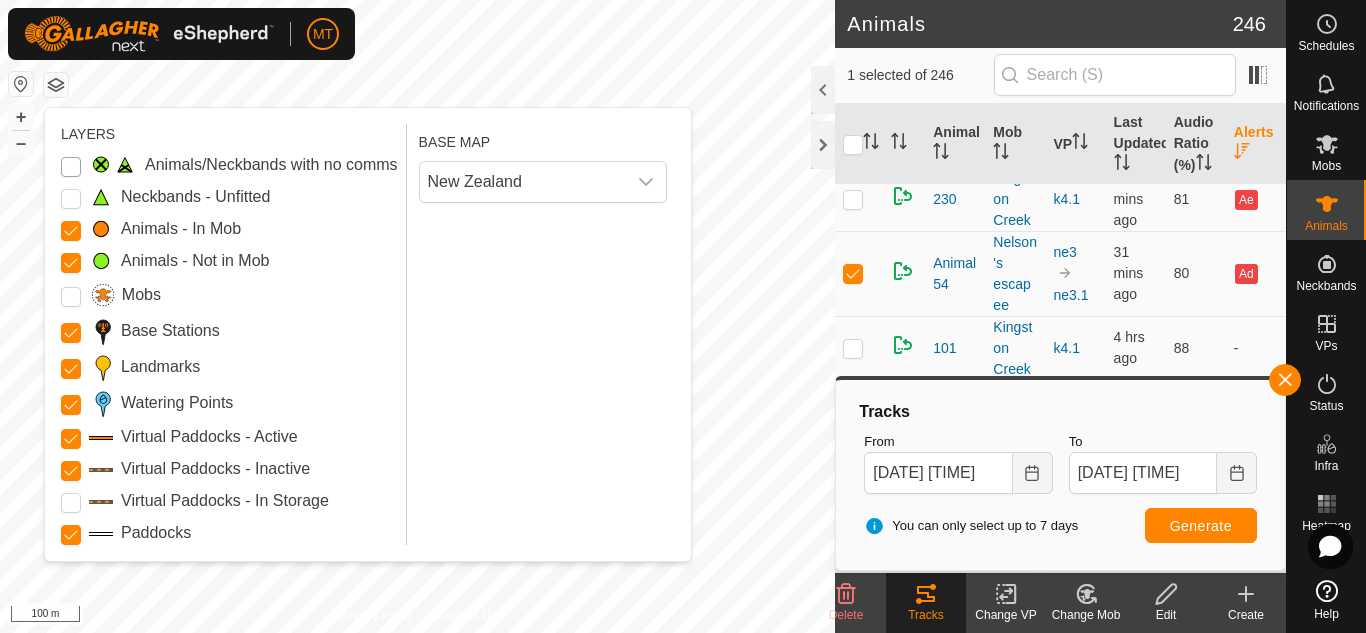 click on "Animals/Neckbands with no comms" at bounding box center (71, 167) 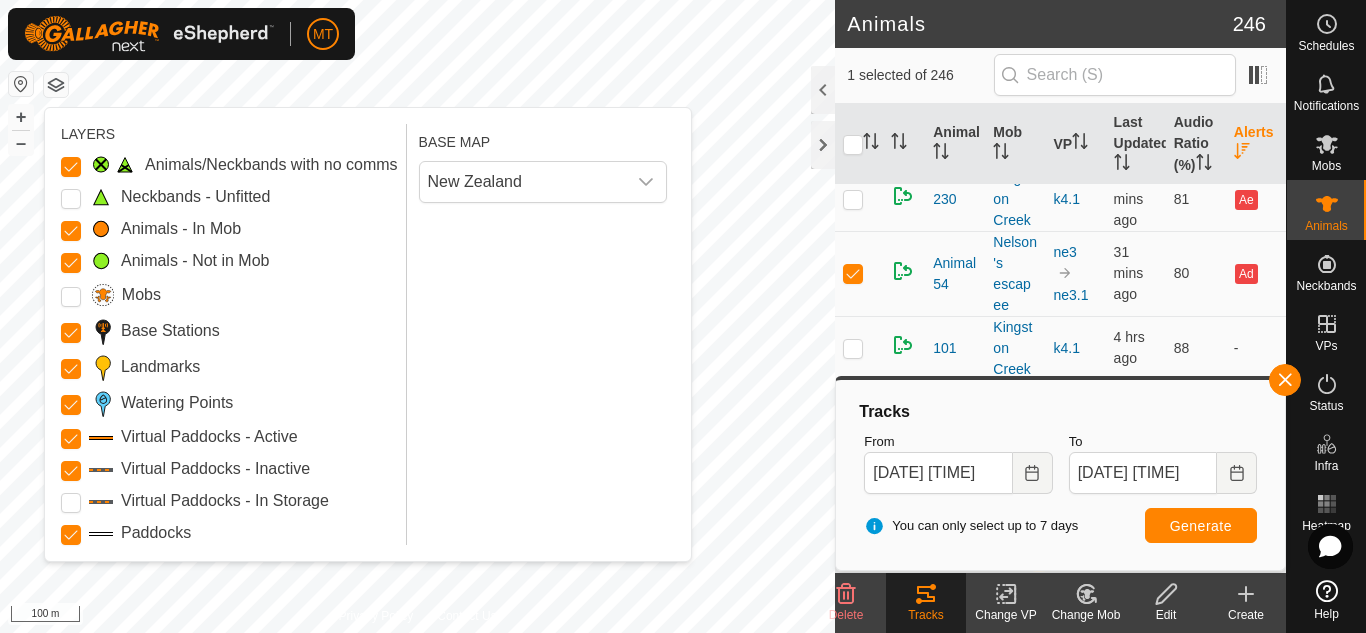 click on "Neckbands - Unfitted" at bounding box center (71, 199) 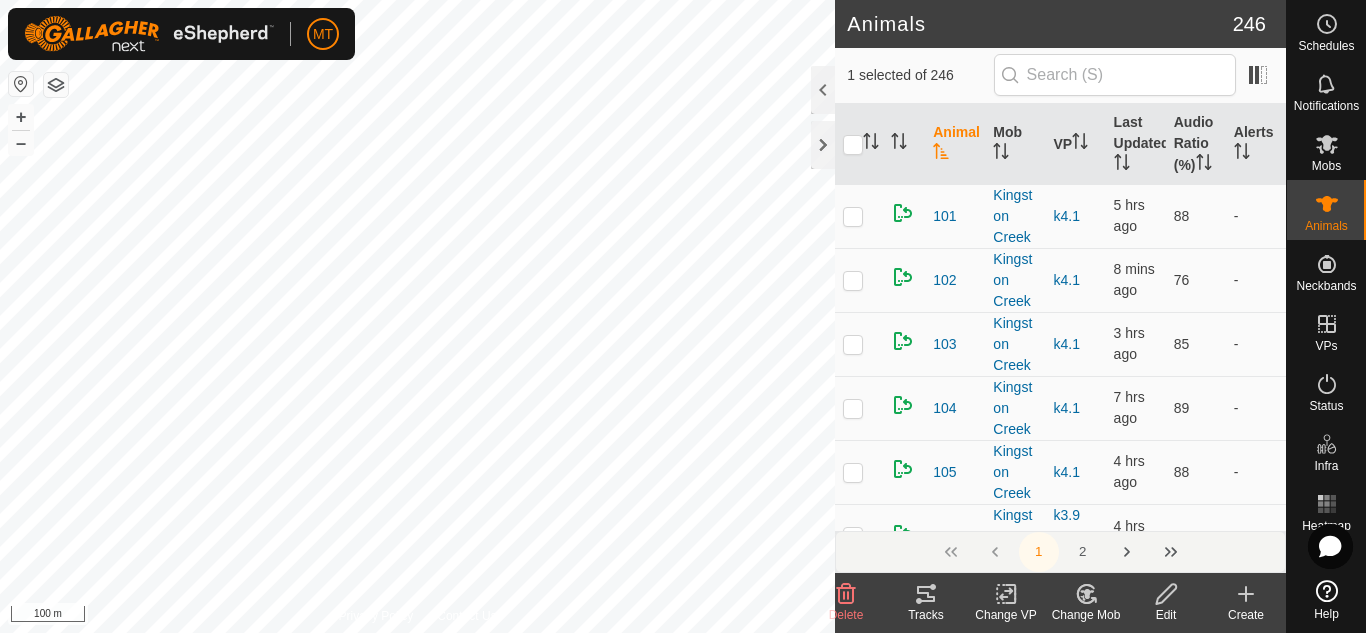 click on "Tracks" 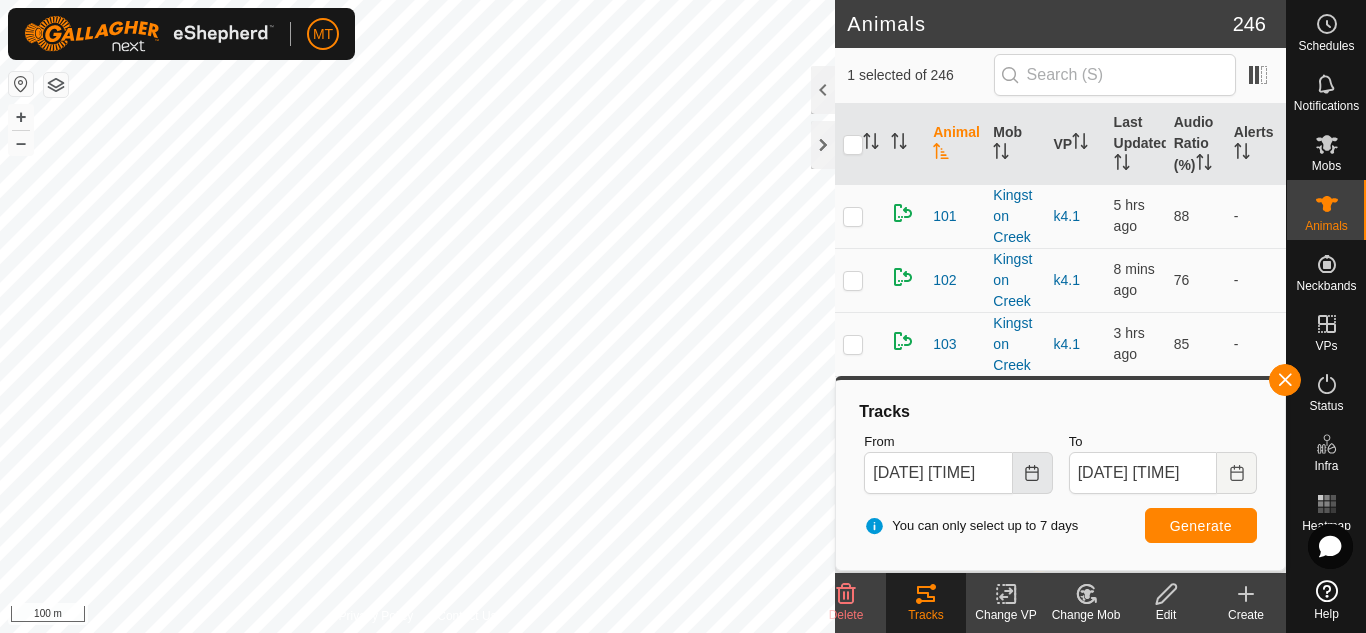 click 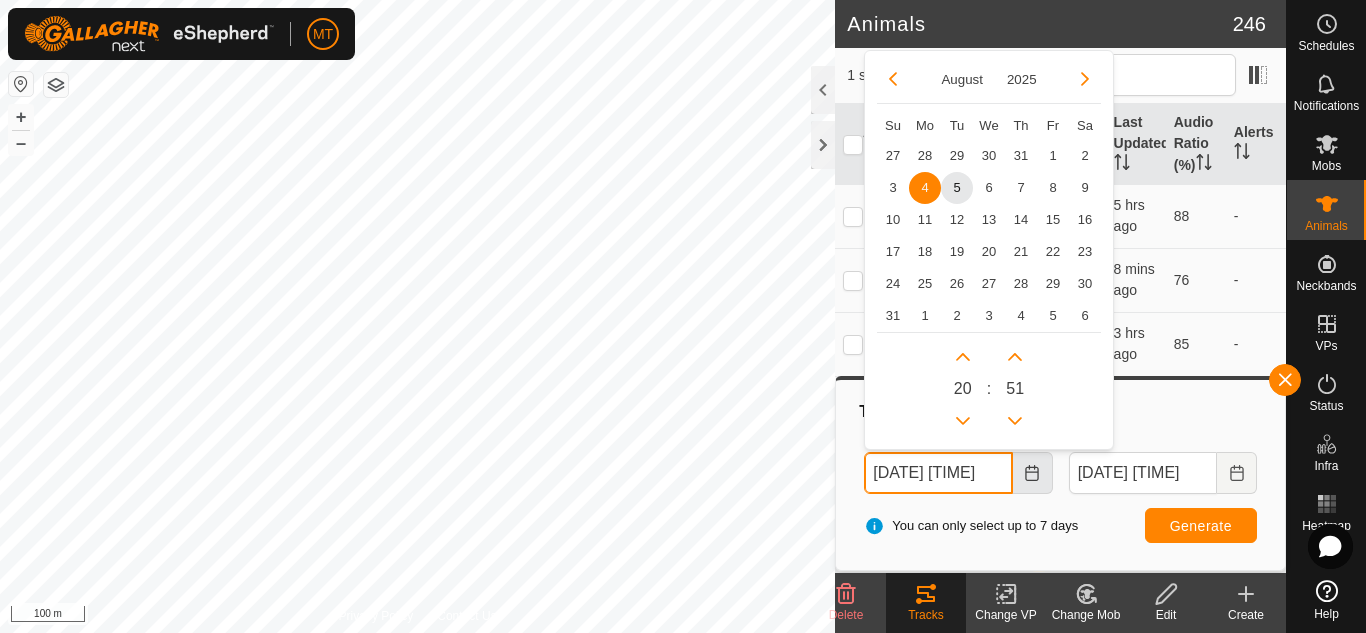 scroll, scrollTop: 0, scrollLeft: 7, axis: horizontal 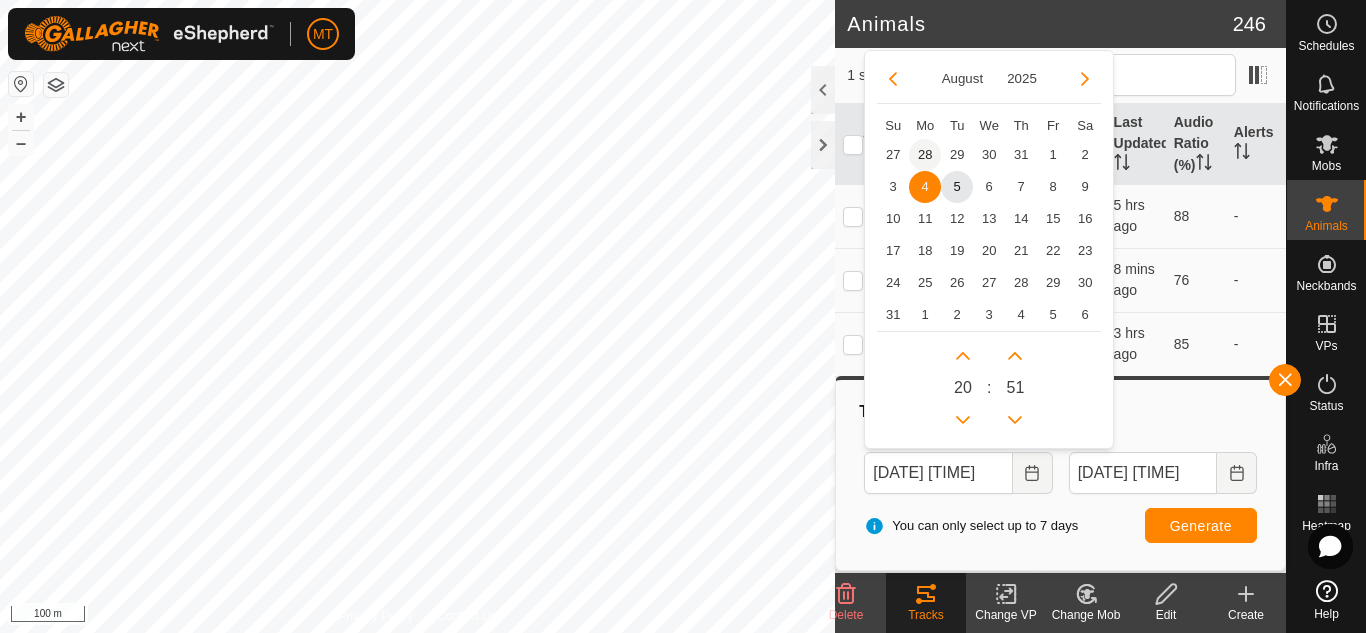 click on "28" at bounding box center (925, 155) 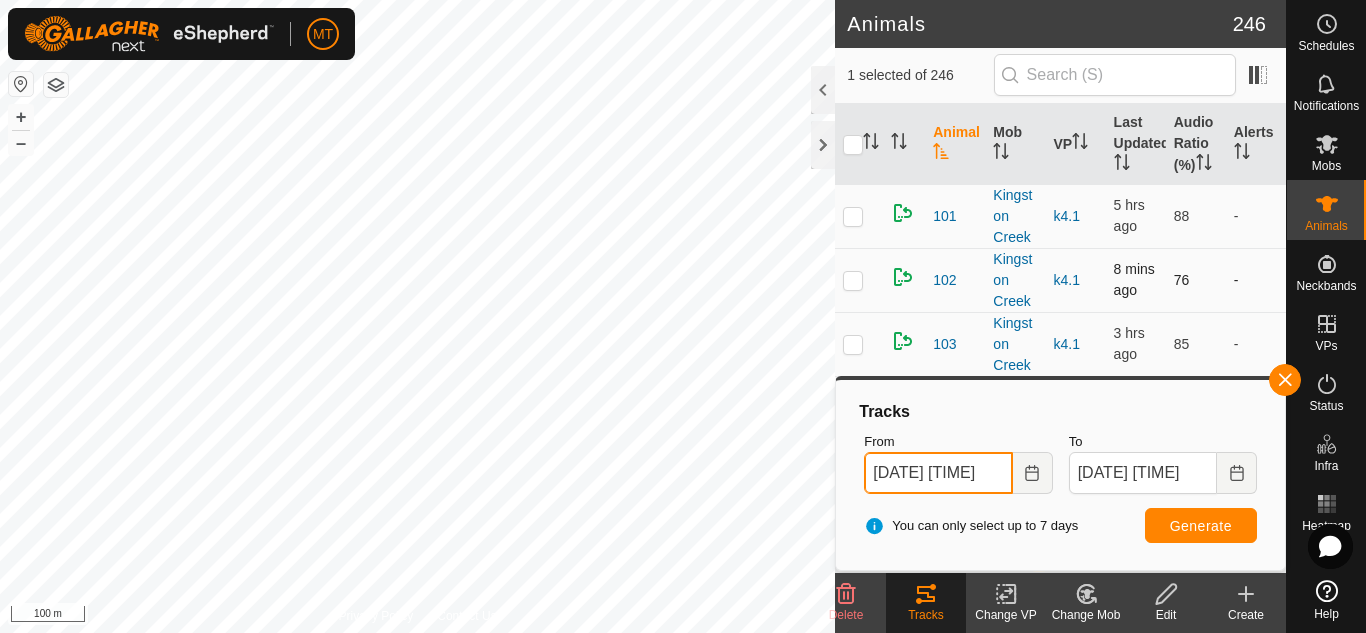 scroll, scrollTop: 0, scrollLeft: 1, axis: horizontal 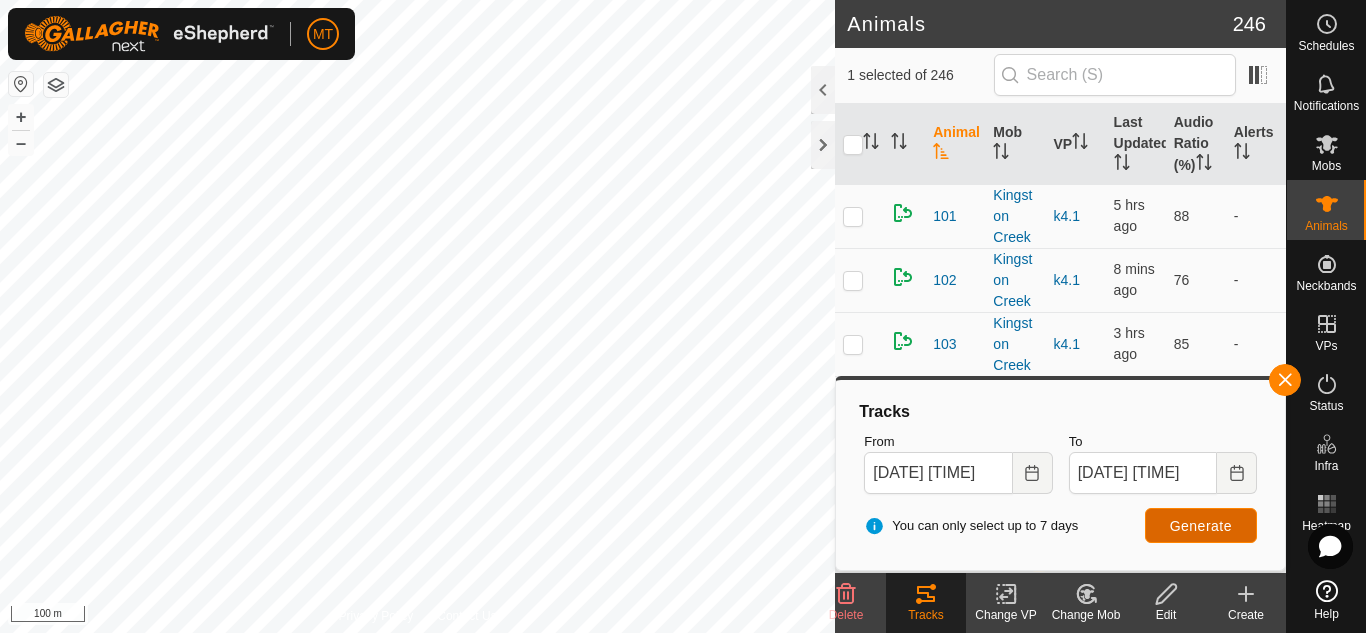 click on "Generate" at bounding box center [1201, 525] 